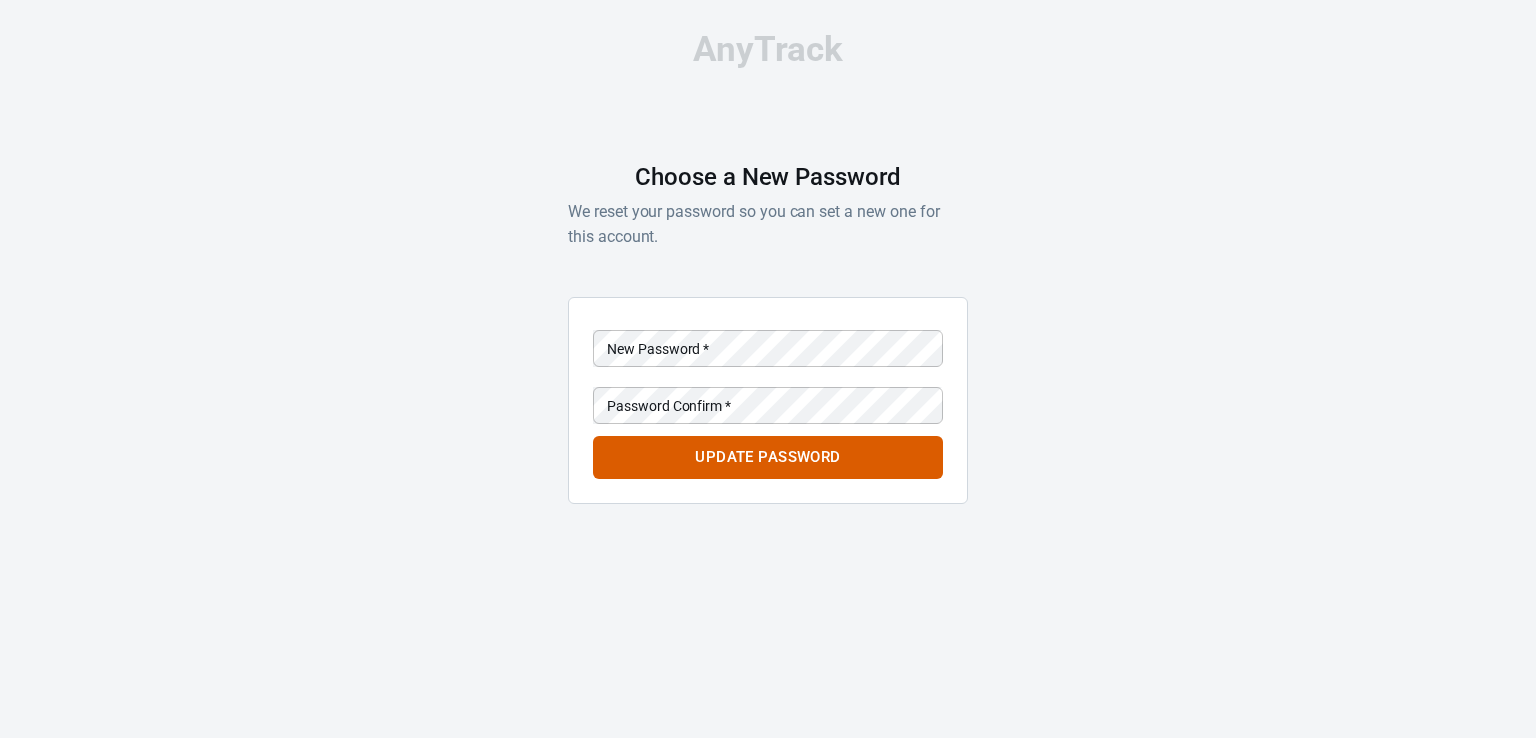 scroll, scrollTop: 0, scrollLeft: 0, axis: both 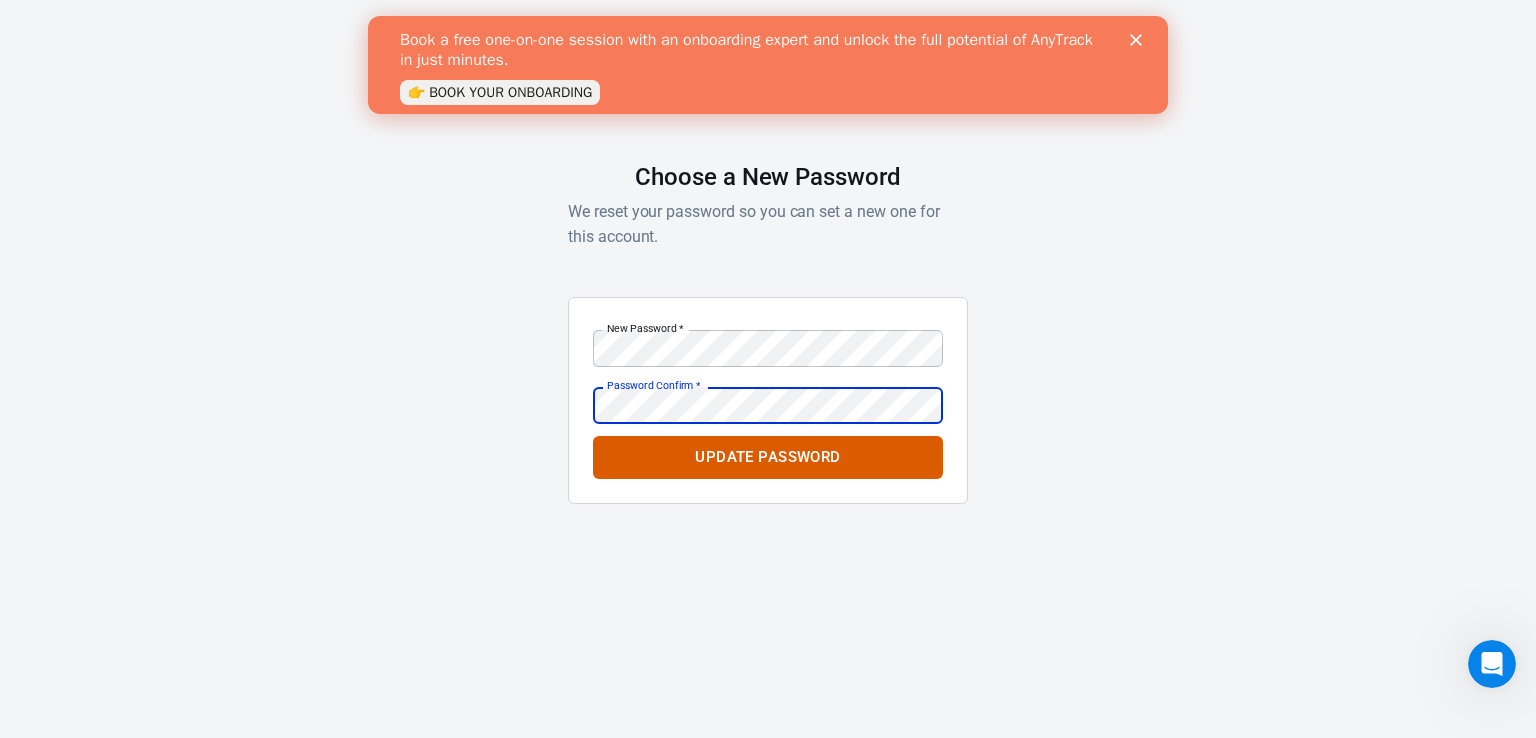 click on "Update Password" at bounding box center (768, 457) 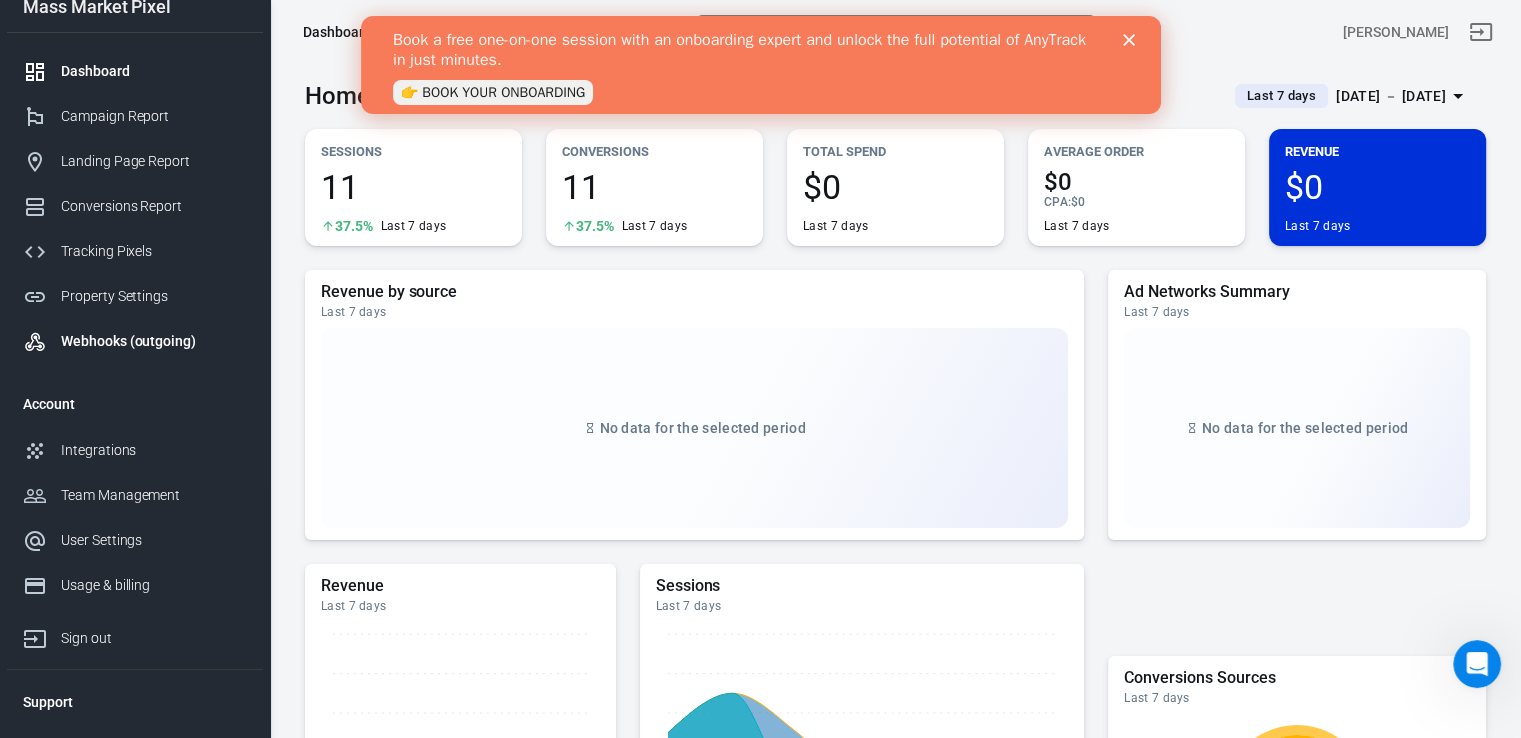 scroll, scrollTop: 0, scrollLeft: 0, axis: both 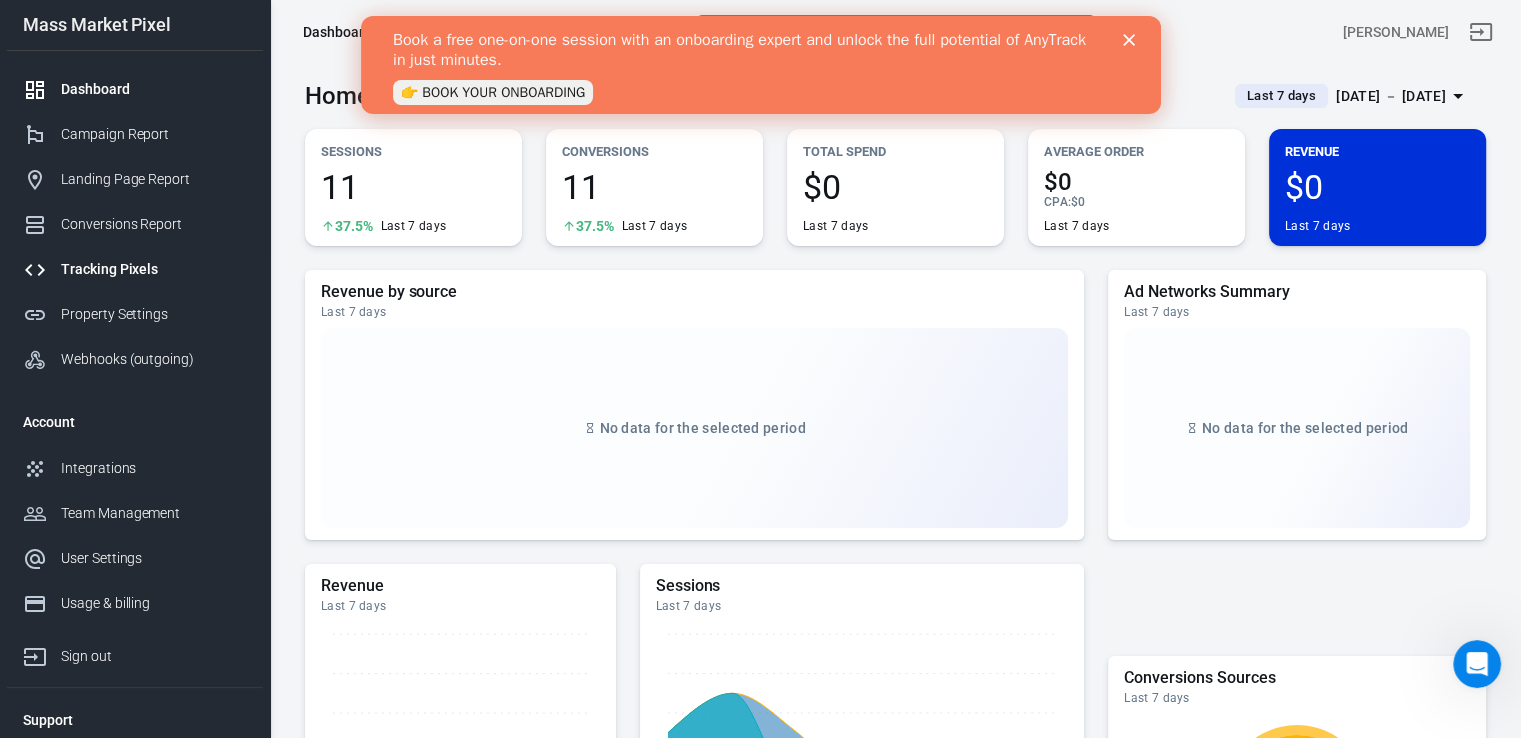 click on "Tracking Pixels" at bounding box center (154, 269) 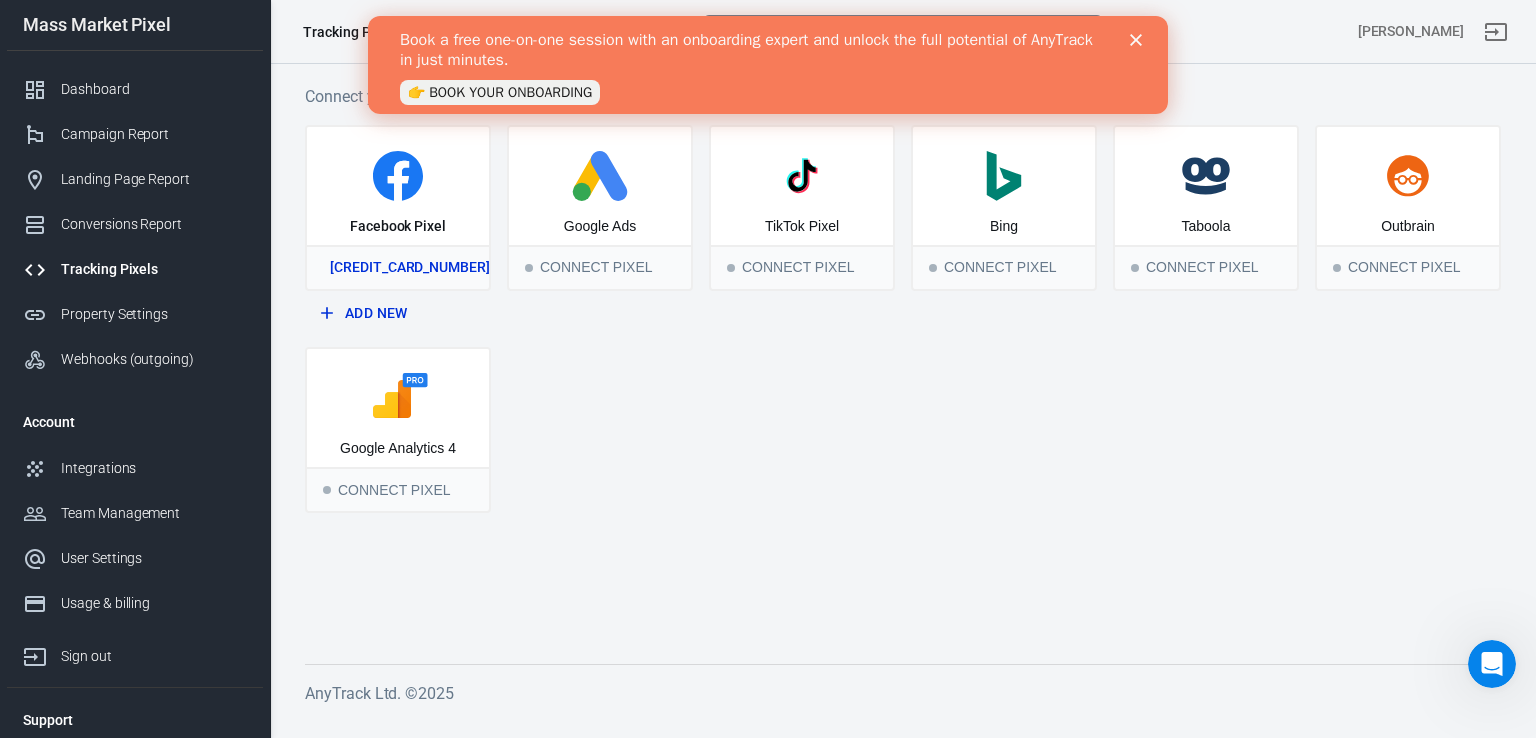 click on "[CREDIT_CARD_NUMBER]" at bounding box center [398, 267] 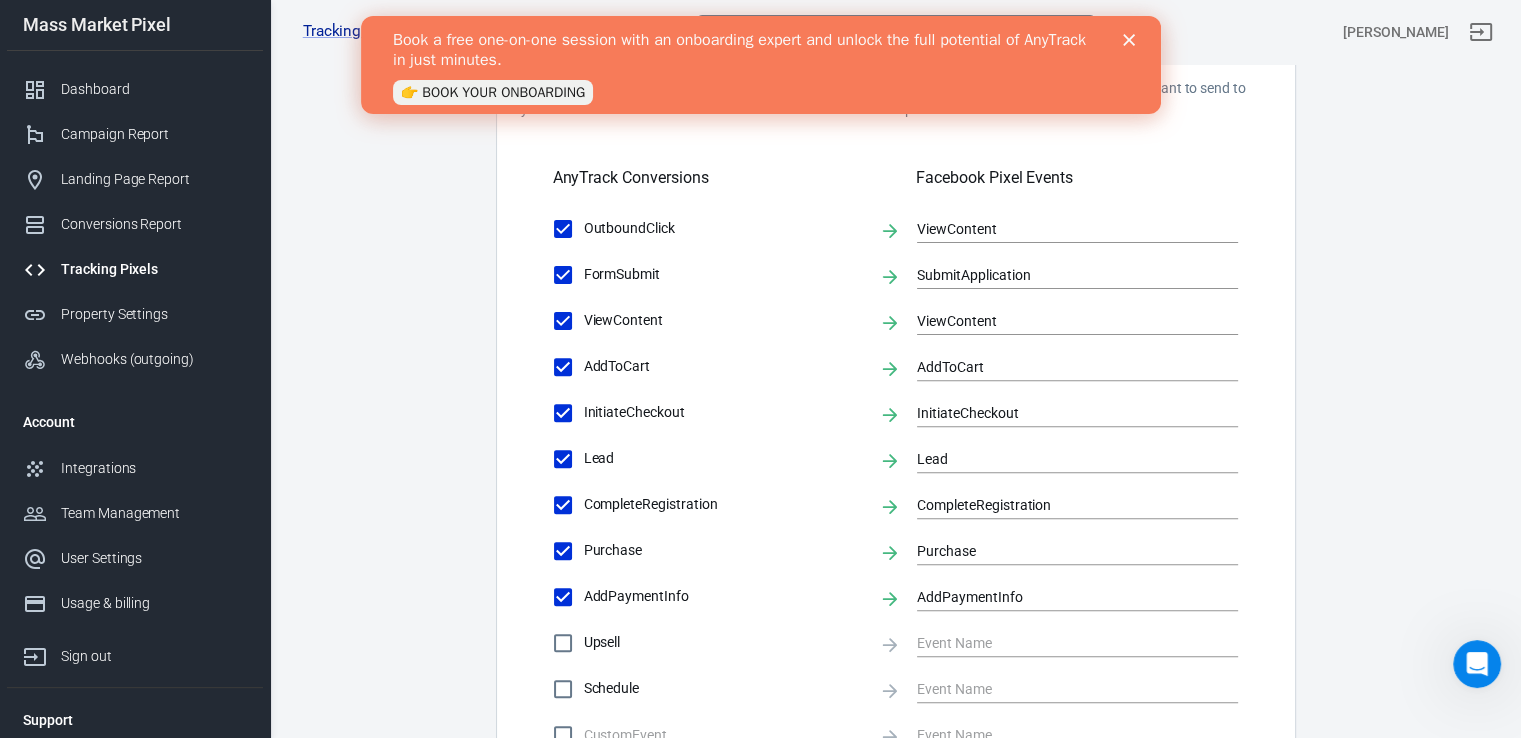 scroll, scrollTop: 0, scrollLeft: 0, axis: both 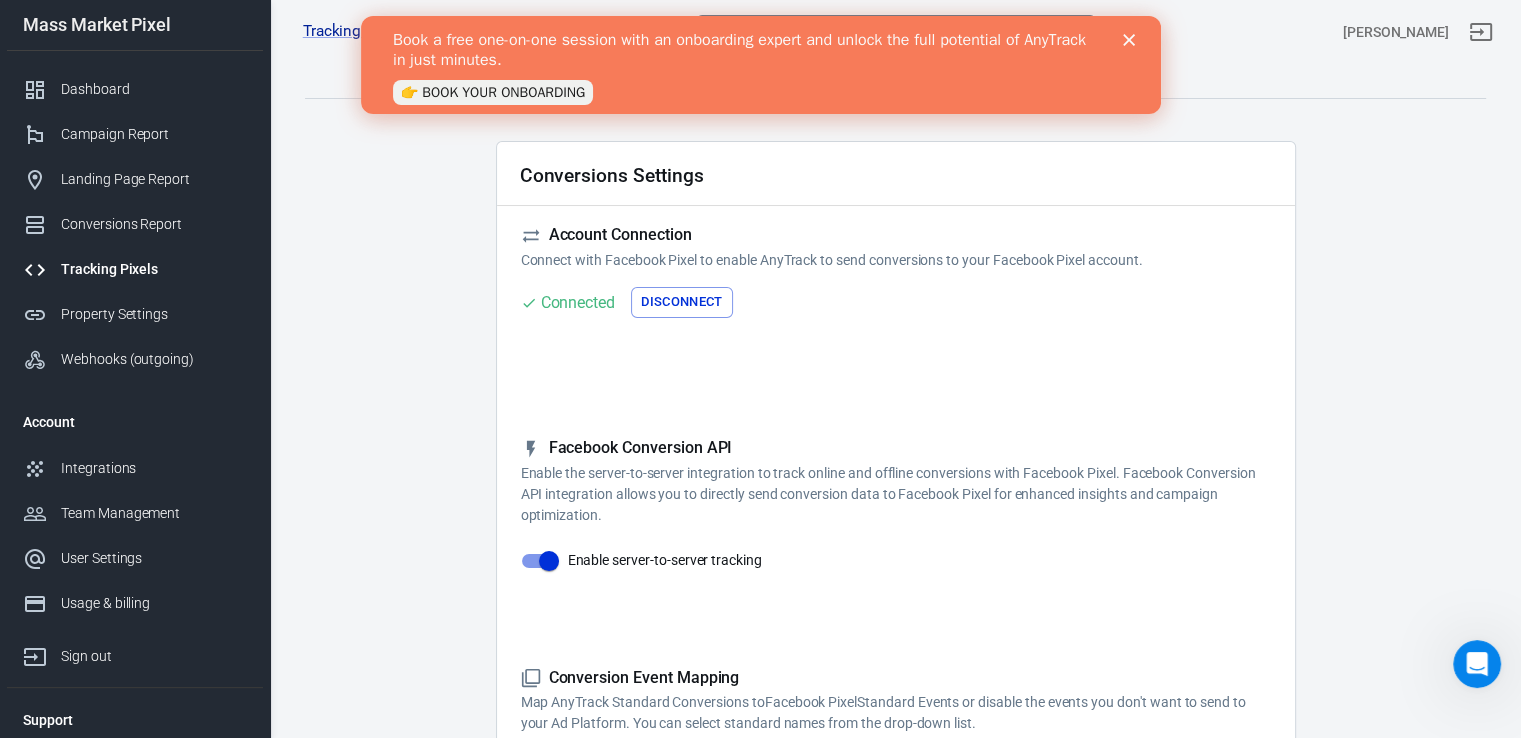 click on "Book a free one-on-one session with an onboarding expert and unlock the full potential of AnyTrack in just minutes. 👉 BOOK YOUR ONBOARDING" at bounding box center (760, 65) 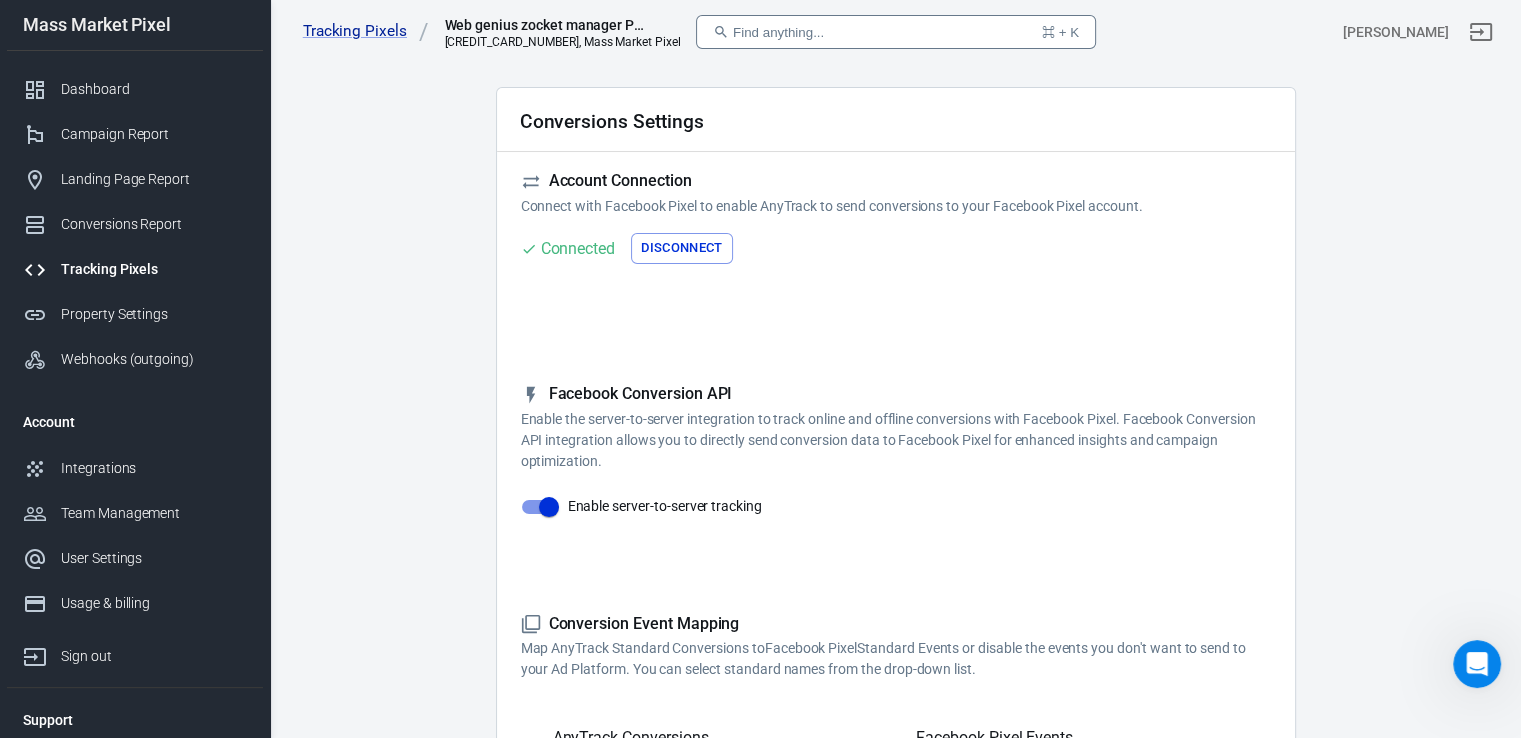 scroll, scrollTop: 0, scrollLeft: 0, axis: both 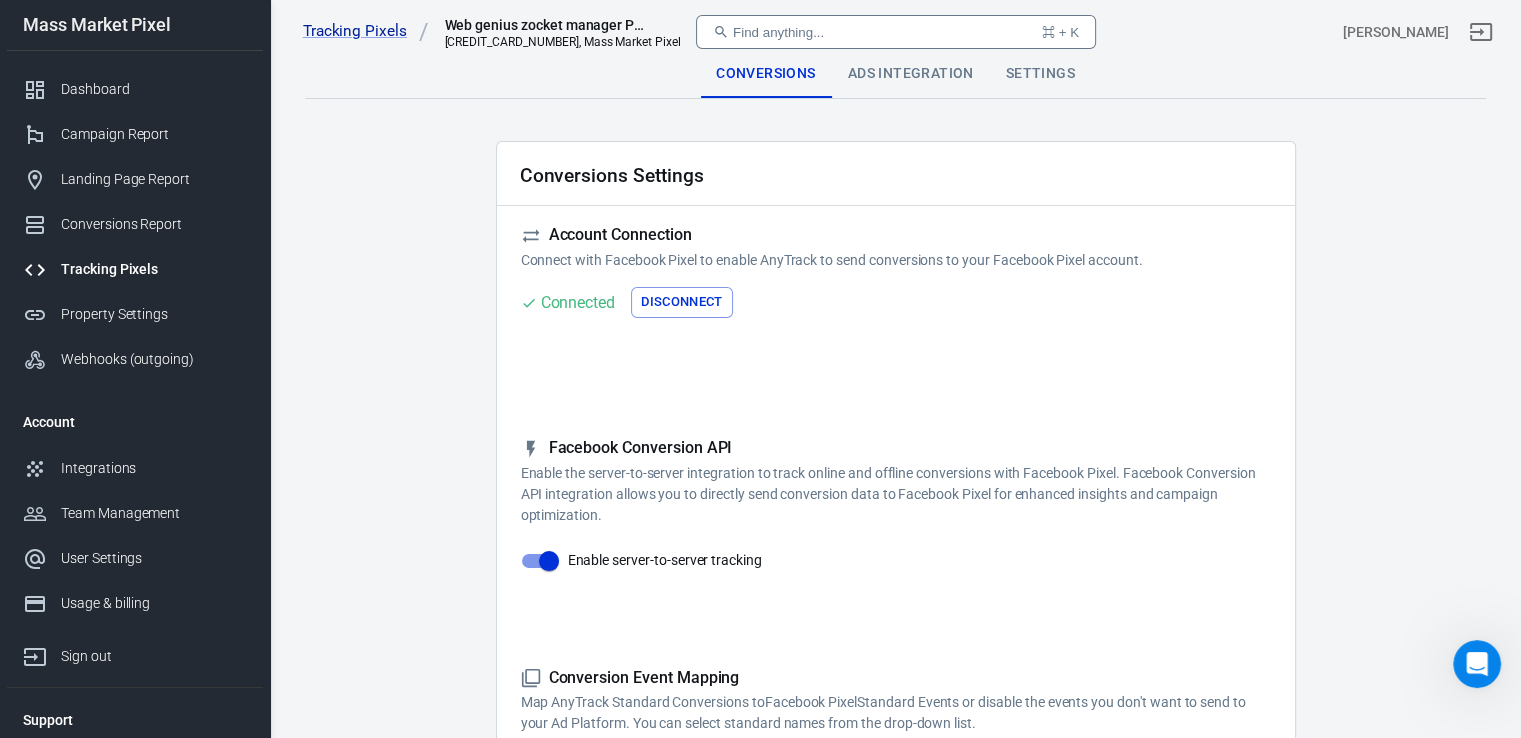 click on "Connected" at bounding box center (578, 302) 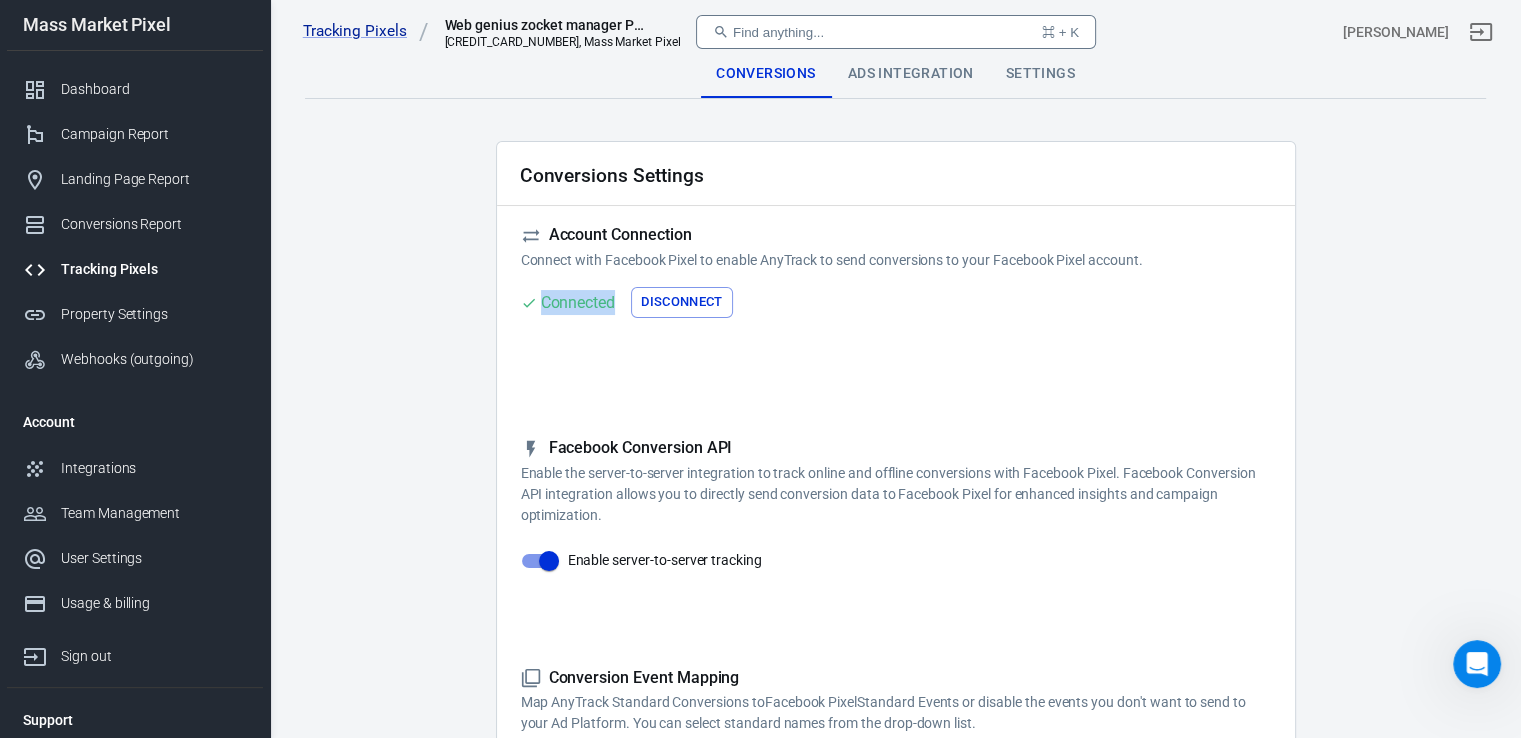 click on "Connected" at bounding box center (578, 302) 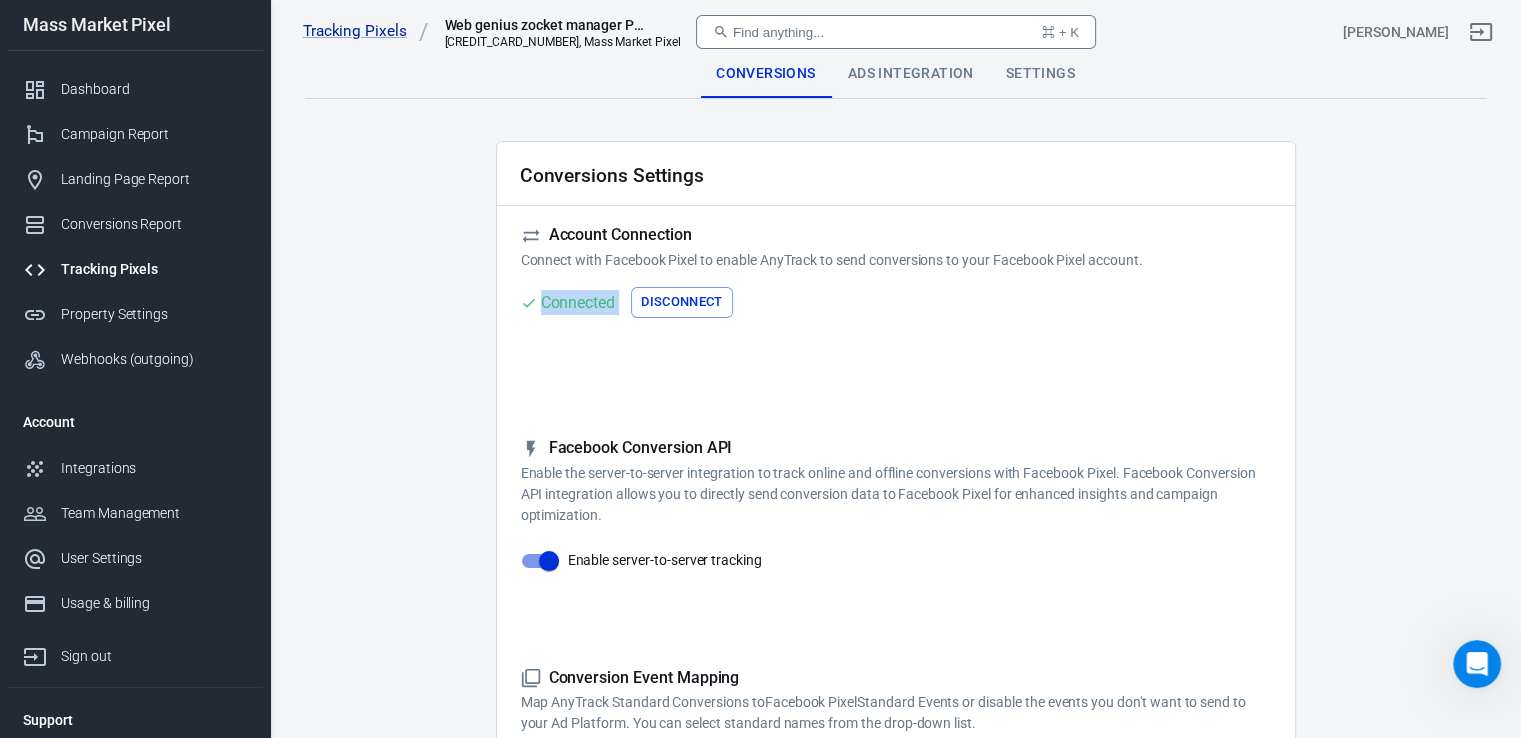click on "Connected" at bounding box center (578, 302) 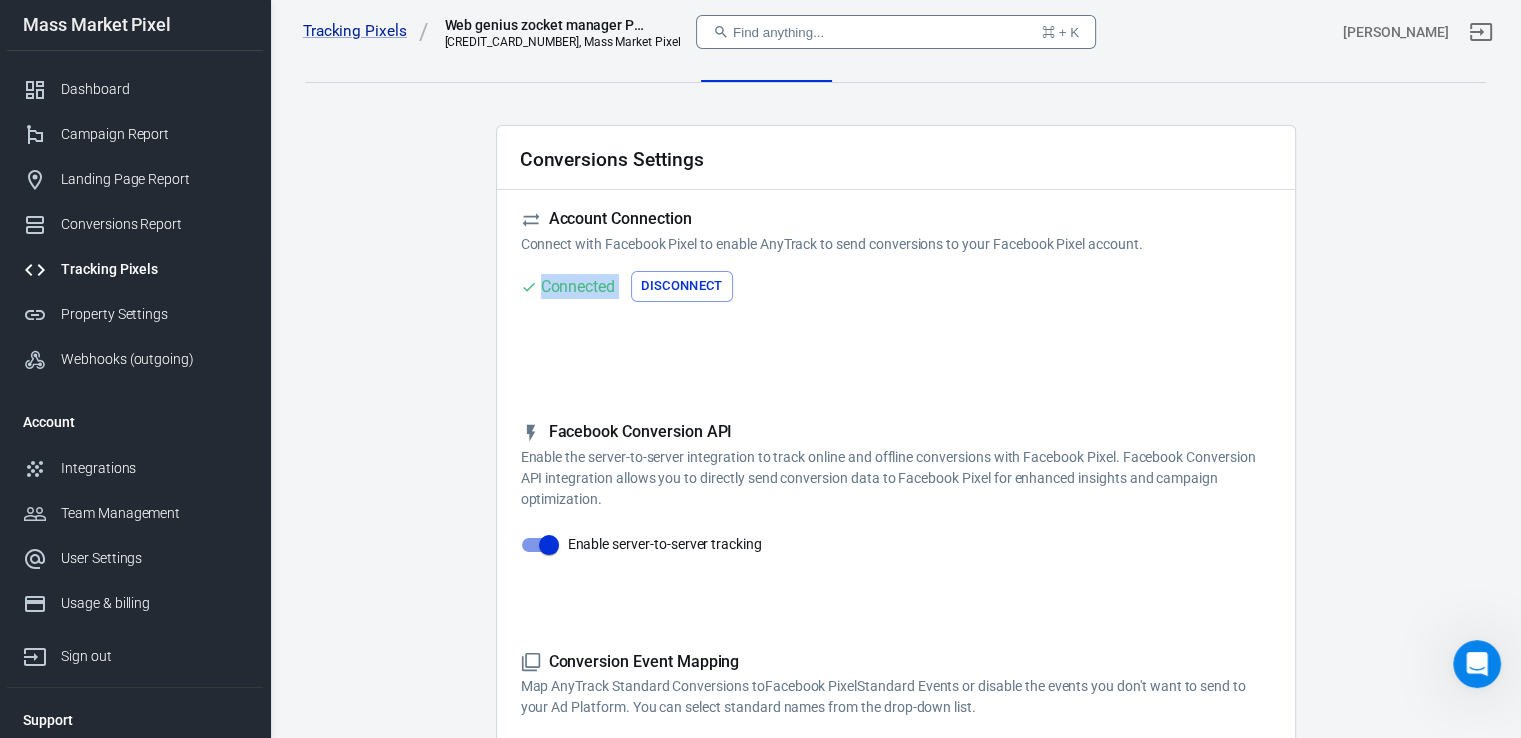 scroll, scrollTop: 0, scrollLeft: 0, axis: both 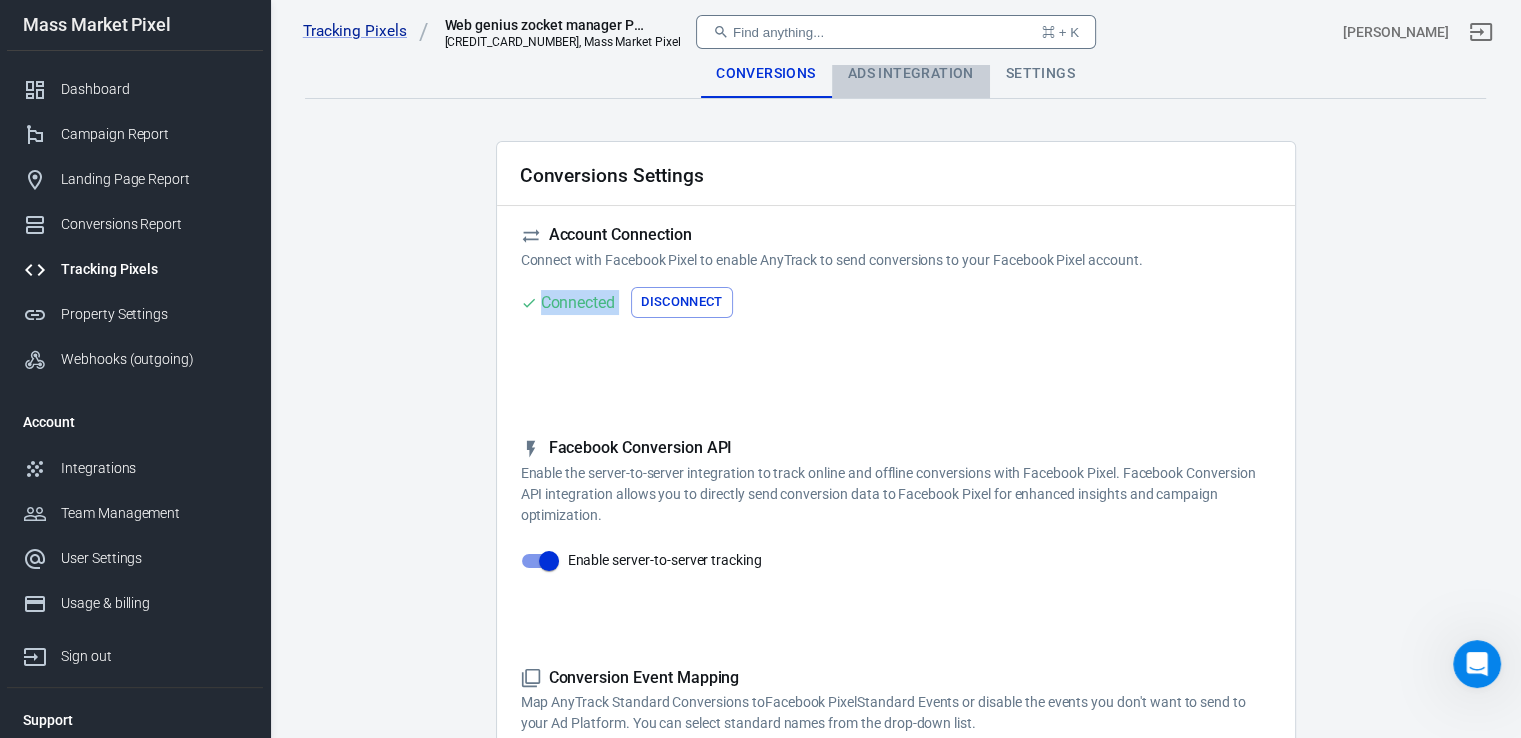 click on "Ads Integration" at bounding box center [911, 74] 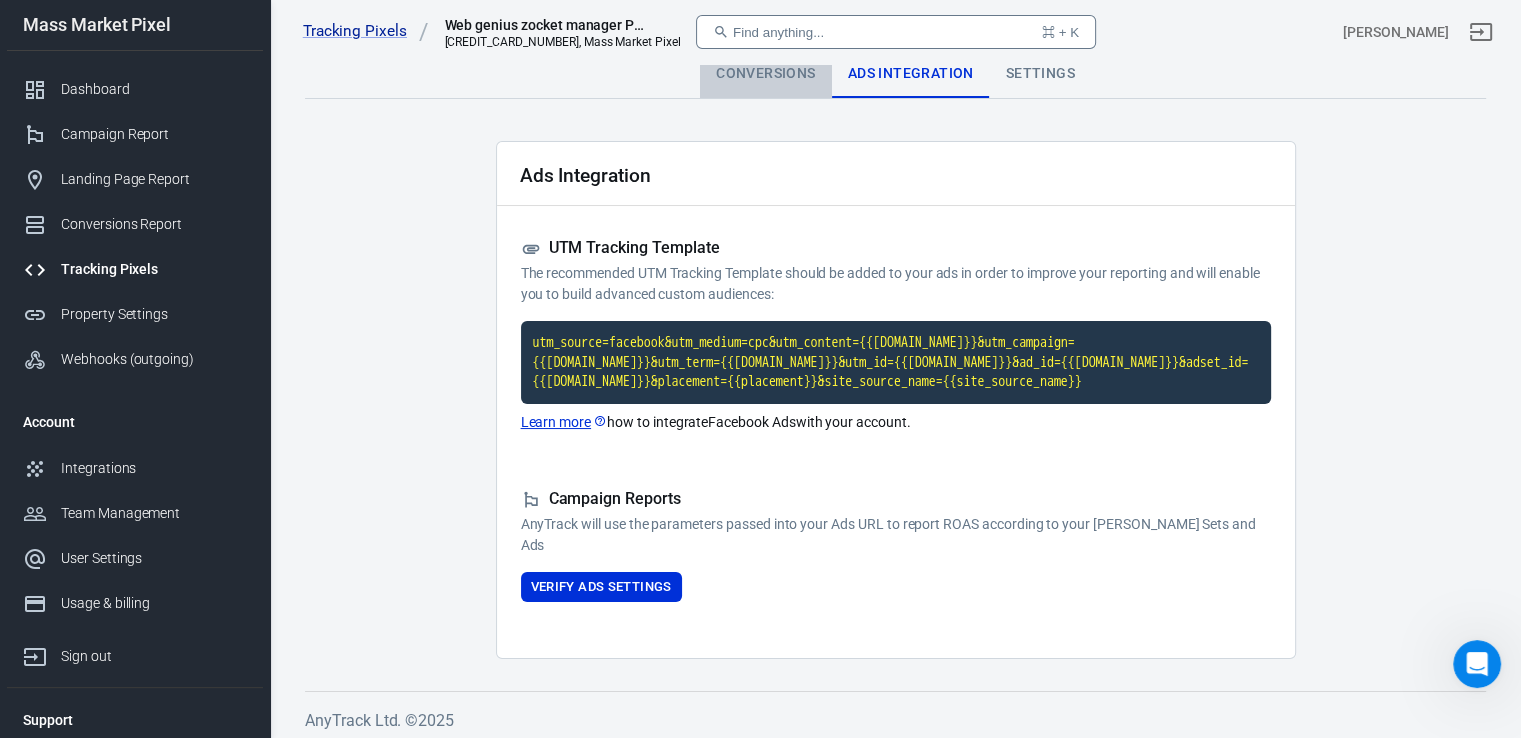 click on "Conversions" at bounding box center (765, 74) 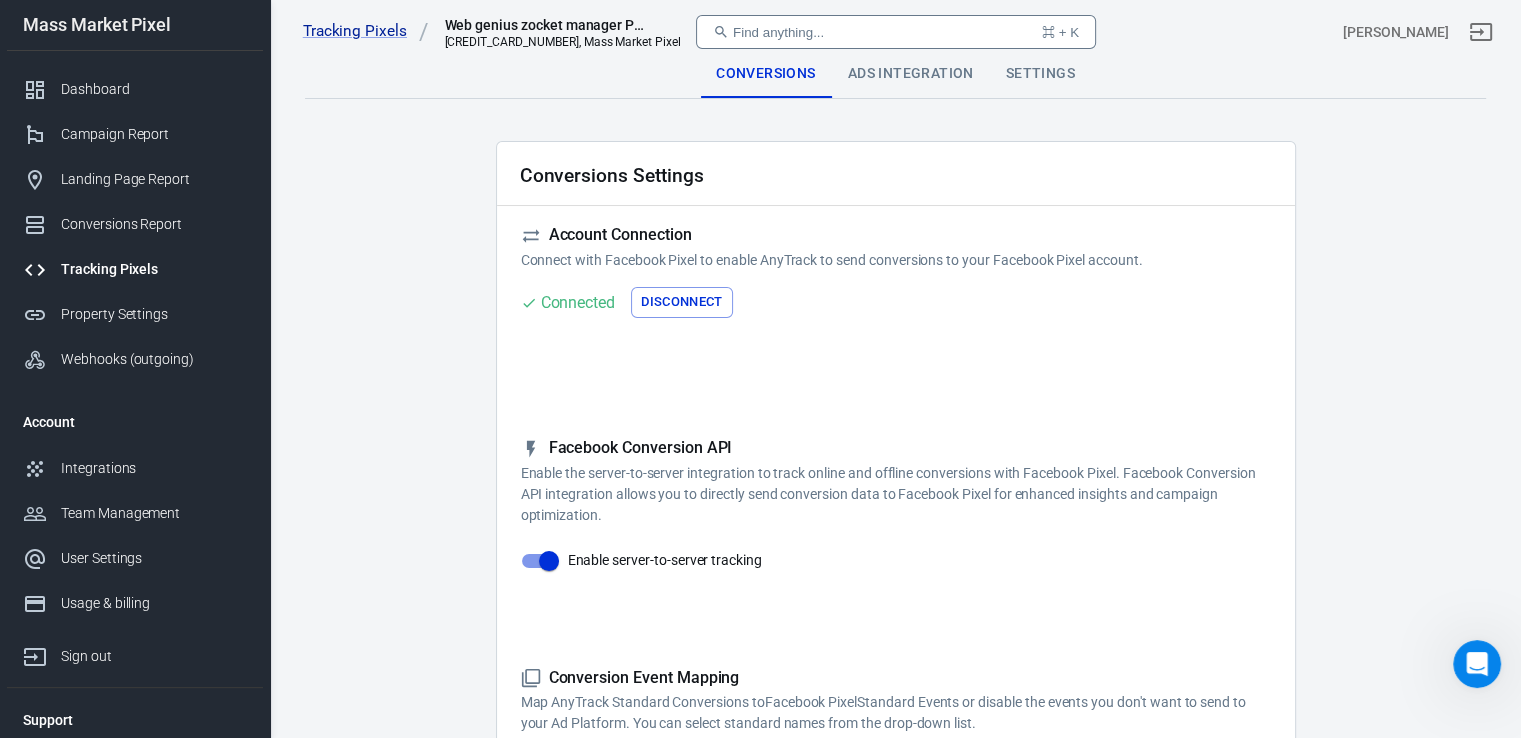 click on "Tracking Pixels" at bounding box center [154, 269] 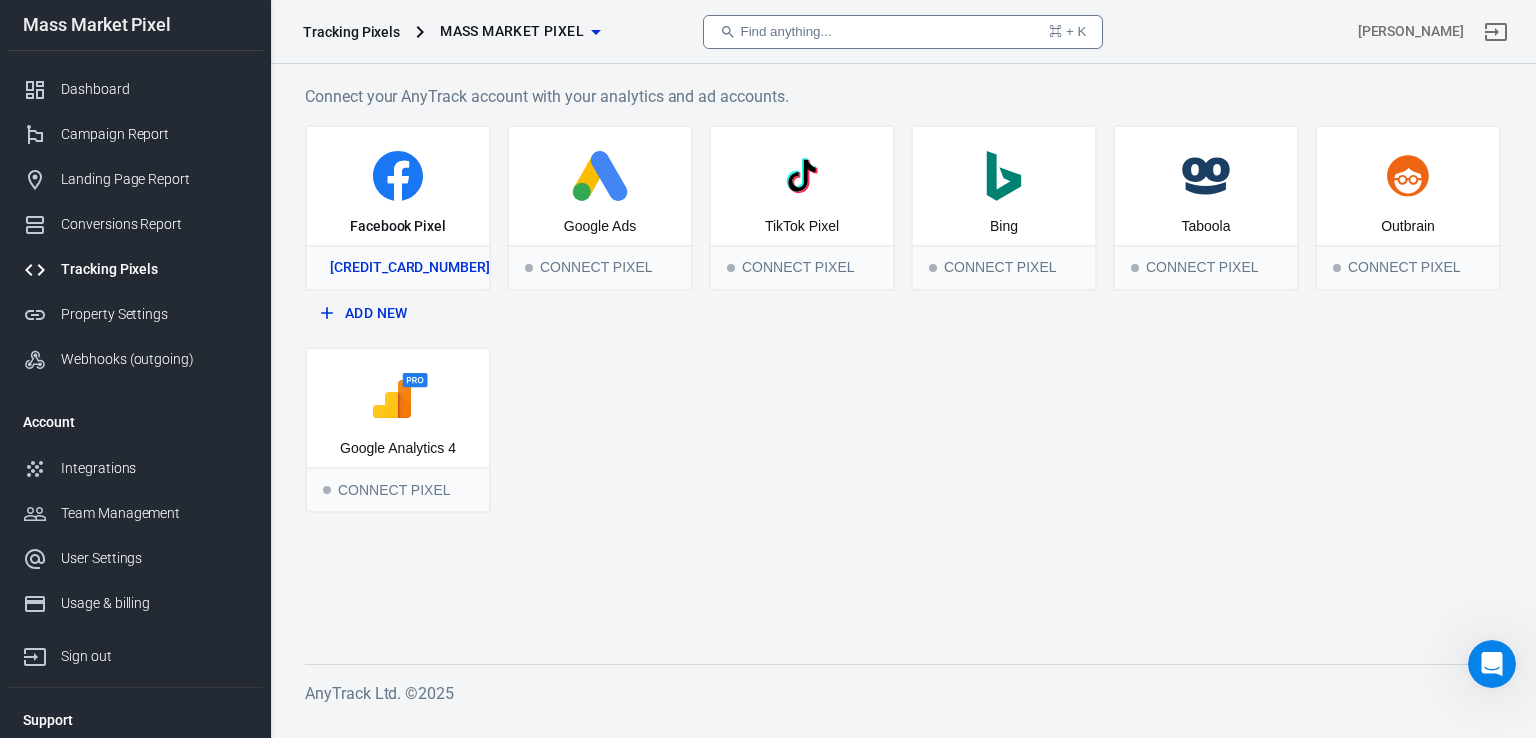 click on "[CREDIT_CARD_NUMBER]" at bounding box center (398, 267) 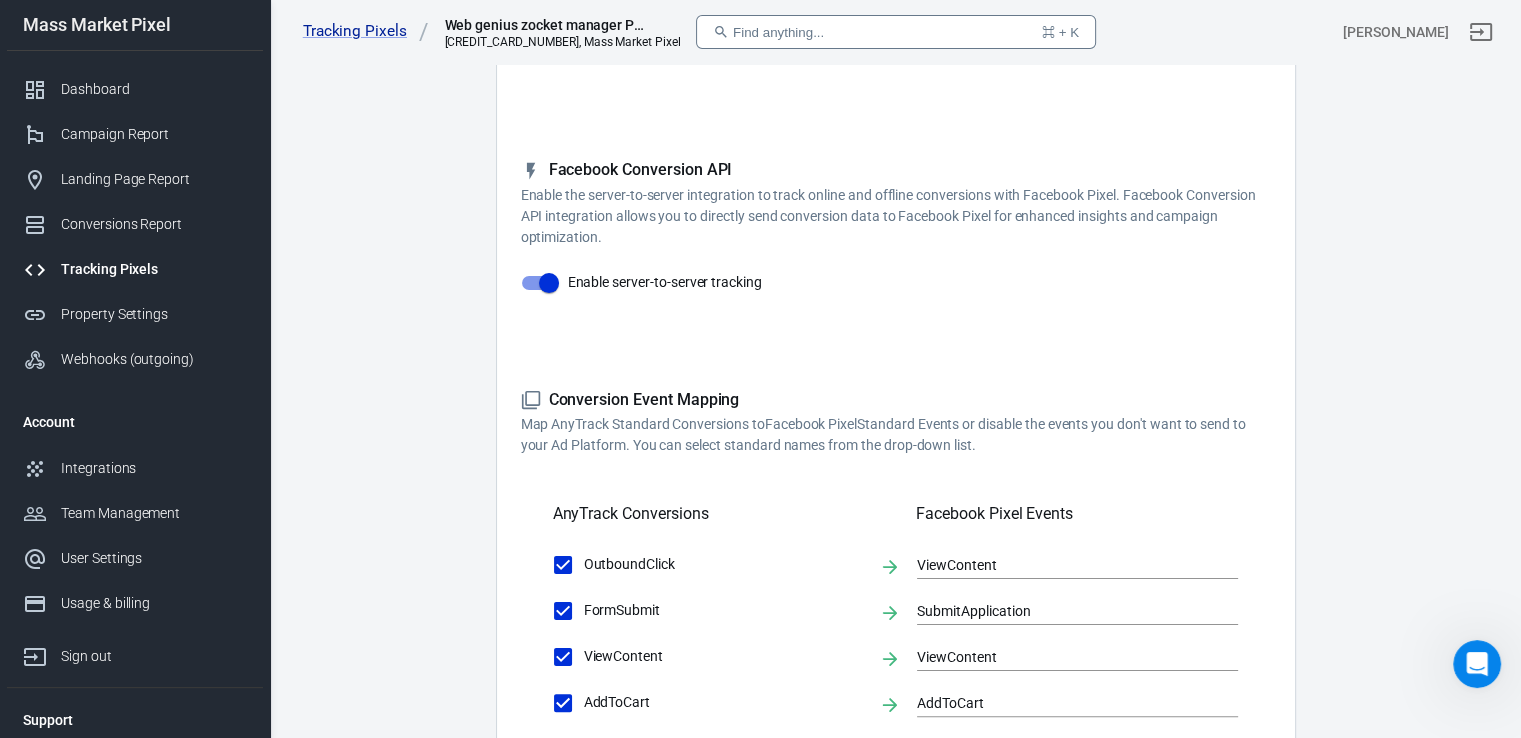 scroll, scrollTop: 0, scrollLeft: 0, axis: both 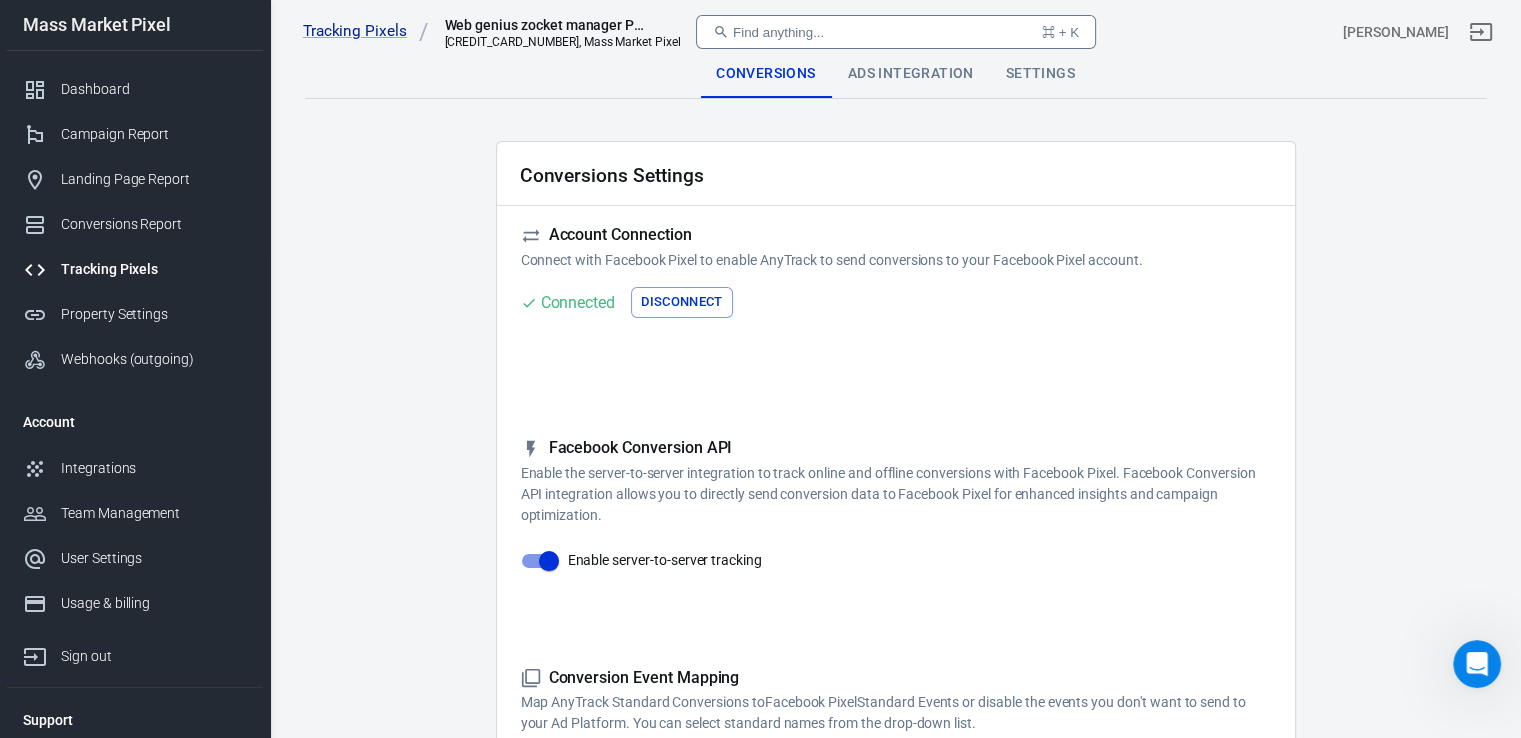 click on "[CREDIT_CARD_NUMBER], Mass Market Pixel" at bounding box center (562, 42) 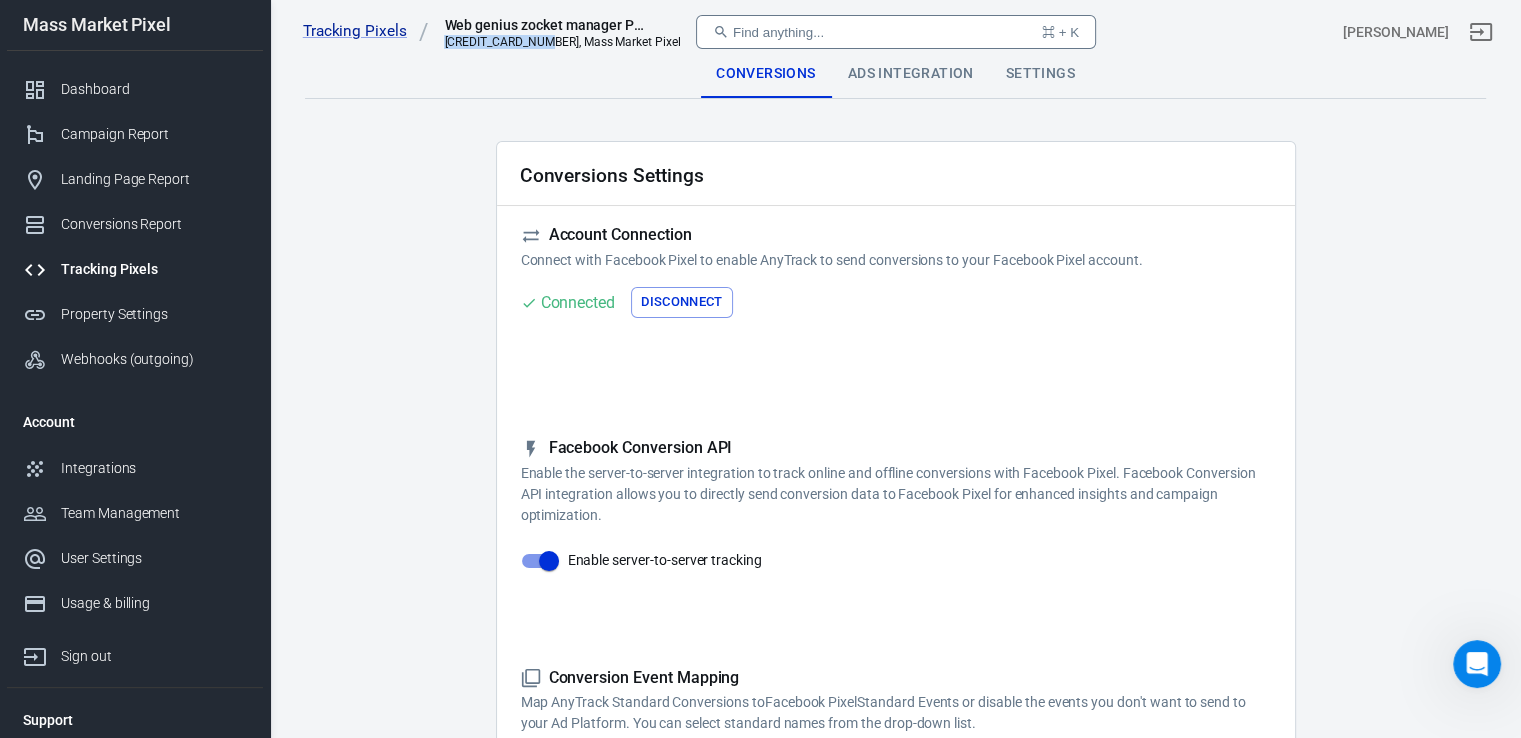 click on "[CREDIT_CARD_NUMBER], Mass Market Pixel" at bounding box center [562, 42] 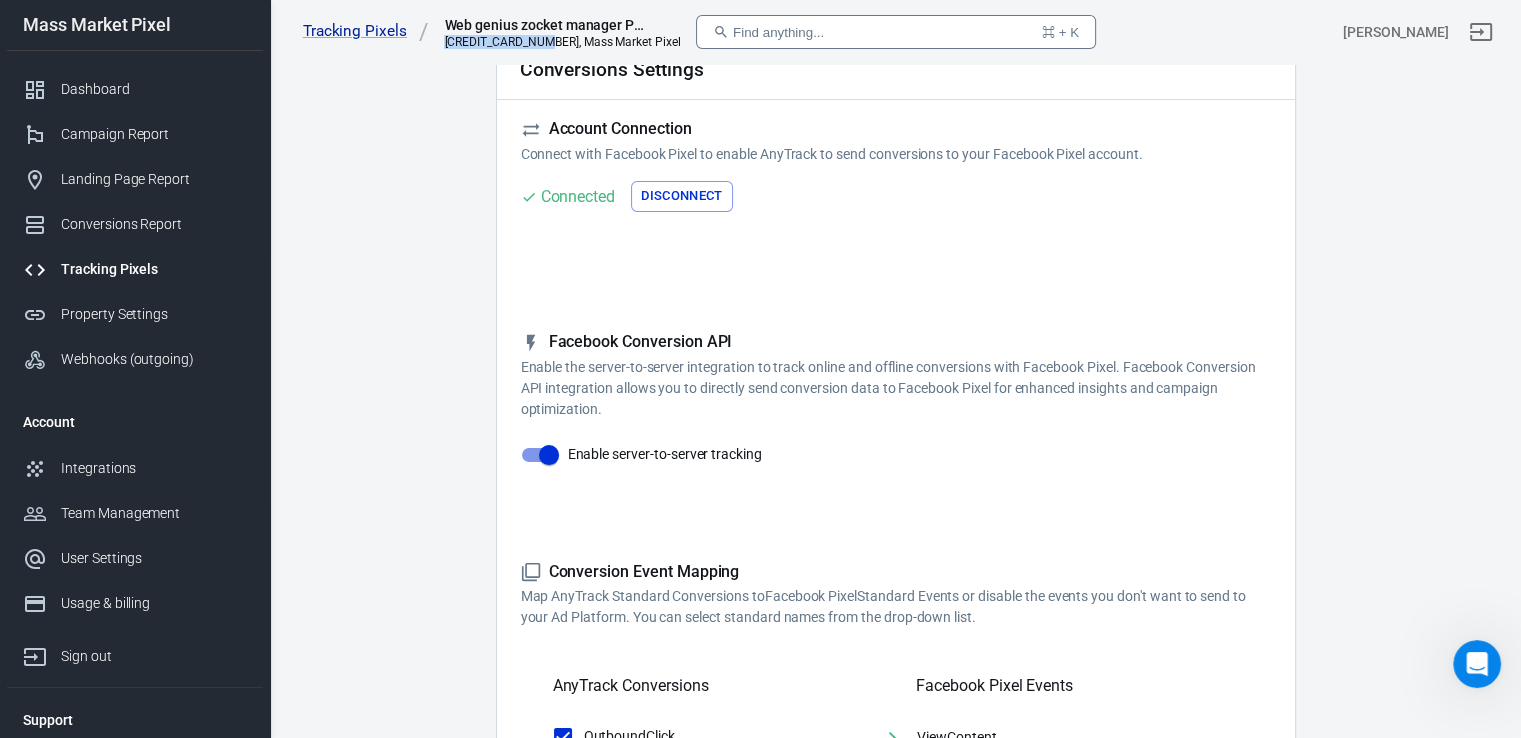 scroll, scrollTop: 0, scrollLeft: 0, axis: both 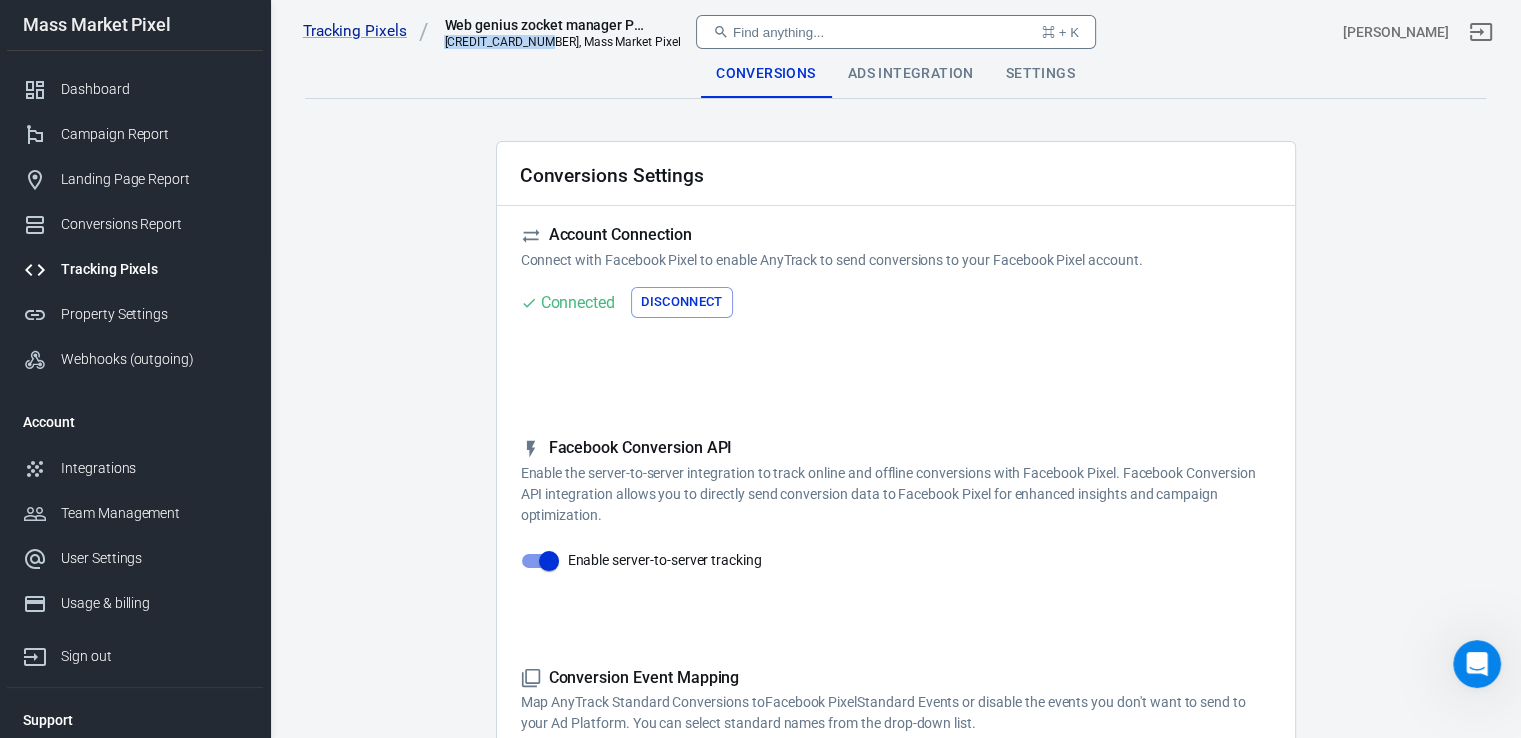 click on "Tracking Pixels" at bounding box center [154, 269] 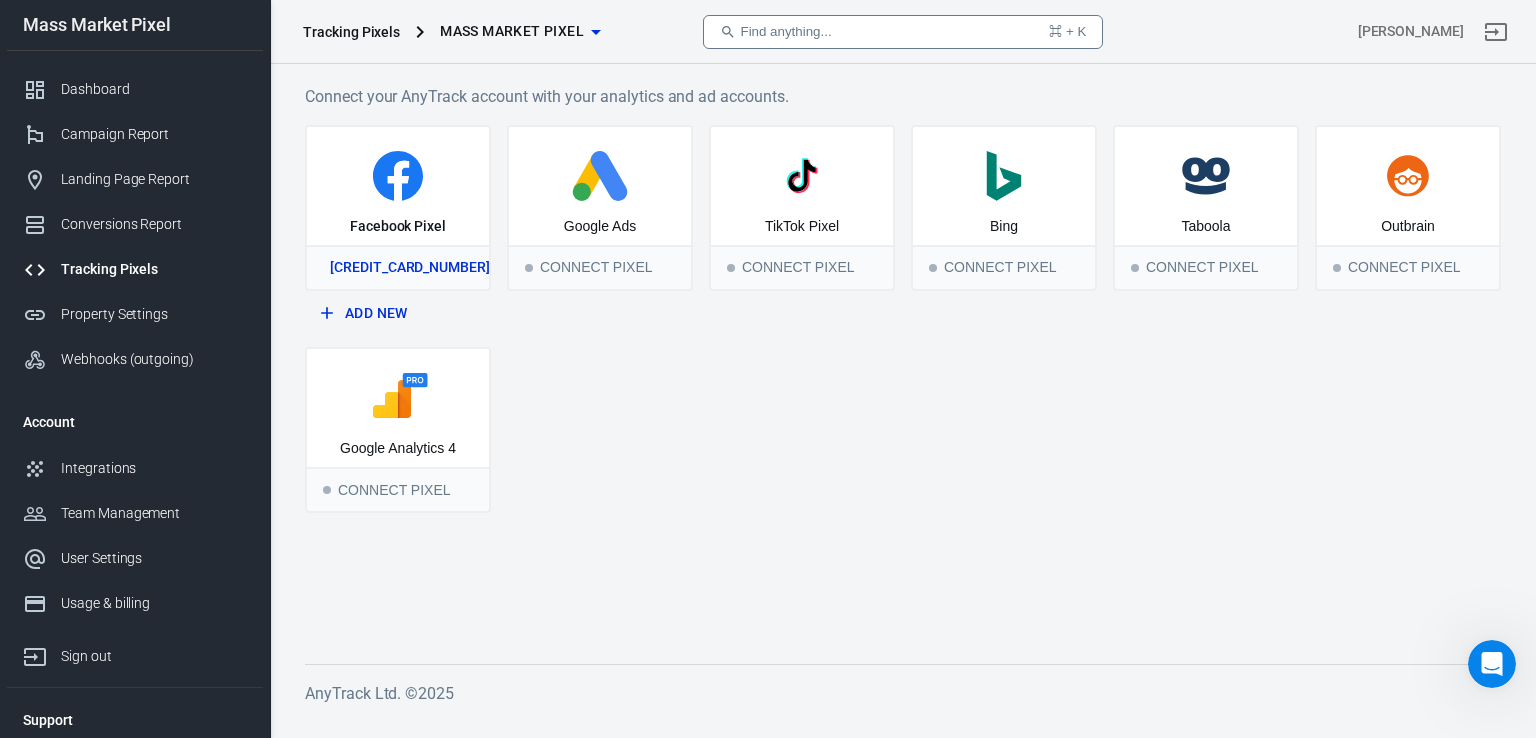 click on "[CREDIT_CARD_NUMBER]" at bounding box center (398, 267) 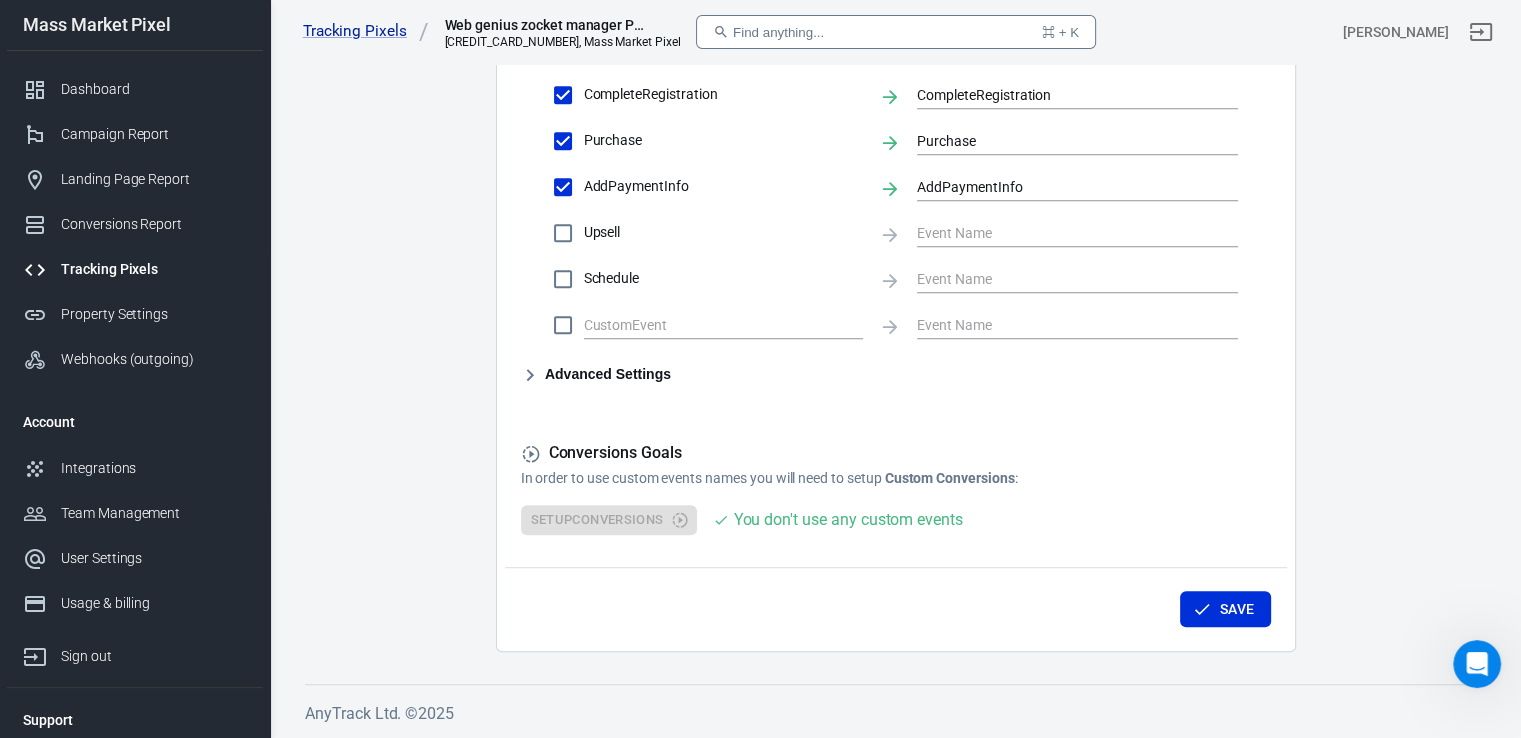 scroll, scrollTop: 1023, scrollLeft: 0, axis: vertical 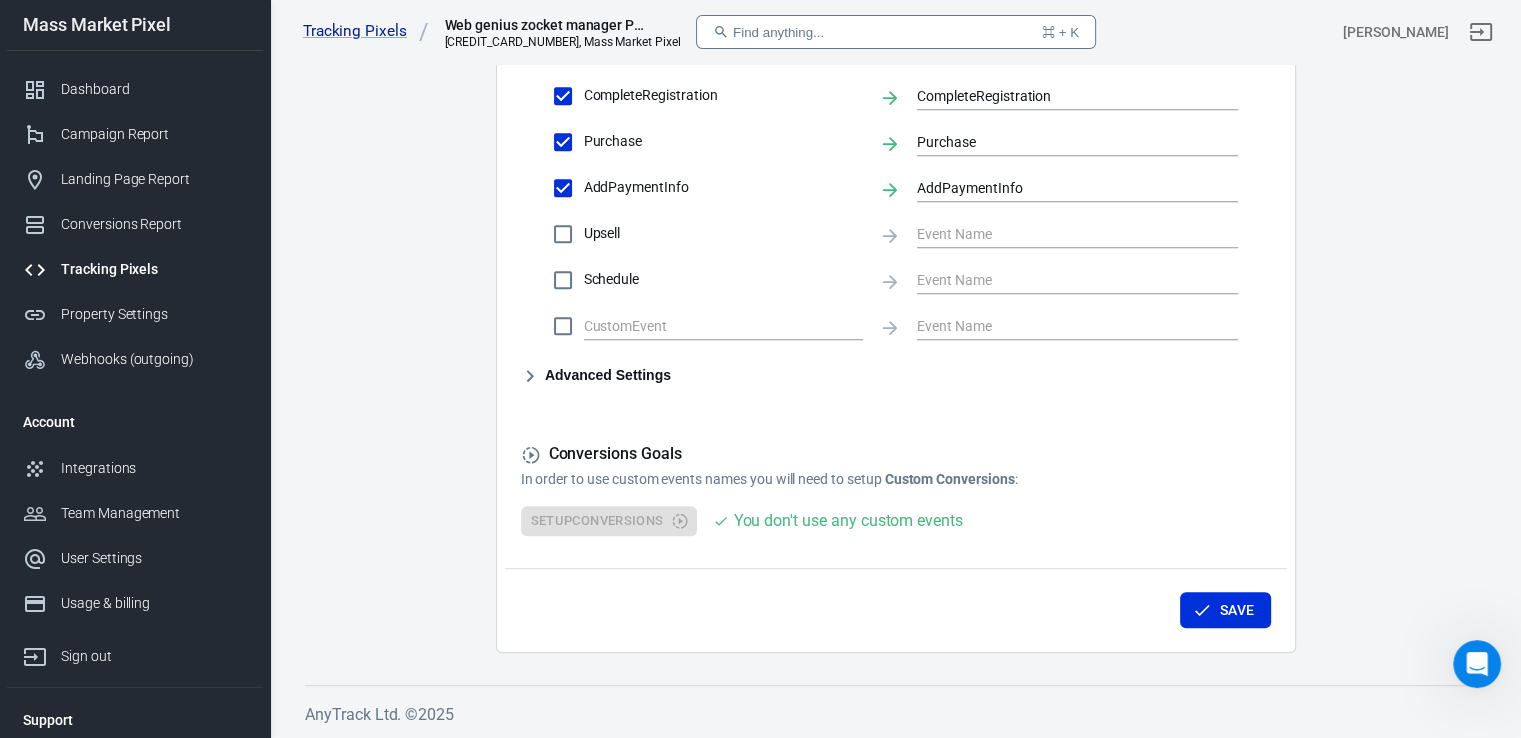 click on "Advanced Settings" at bounding box center [596, 376] 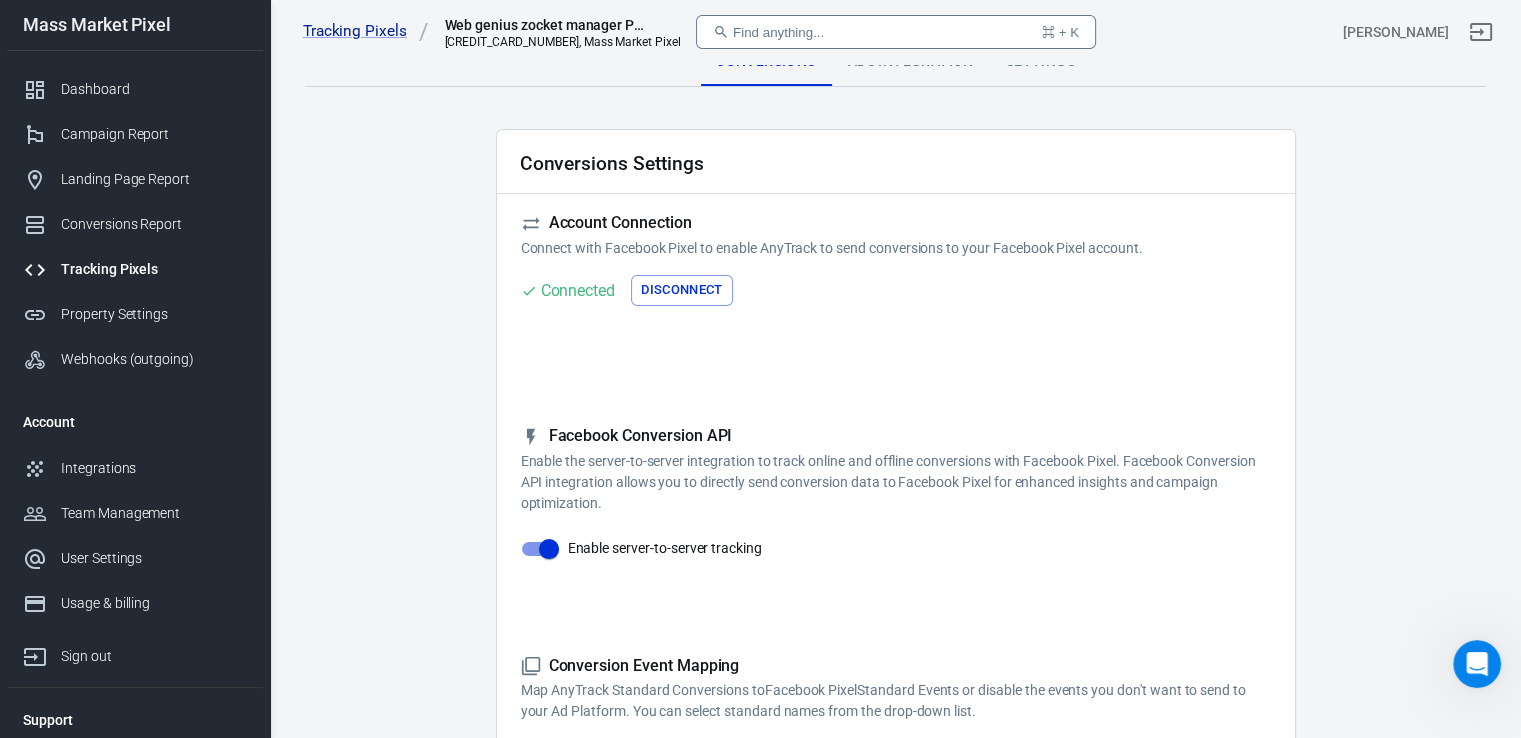 scroll, scrollTop: 0, scrollLeft: 0, axis: both 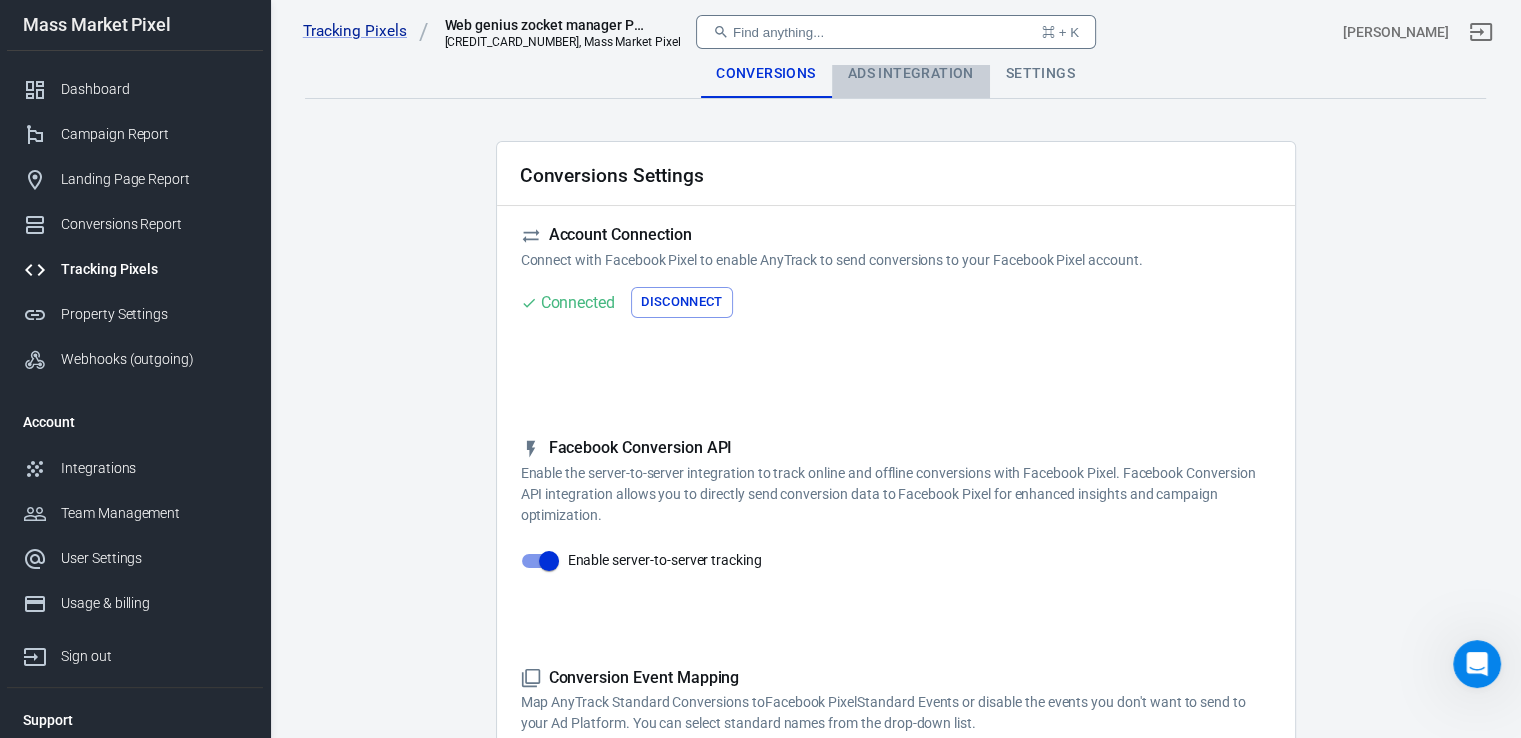 click on "Ads Integration" at bounding box center (911, 74) 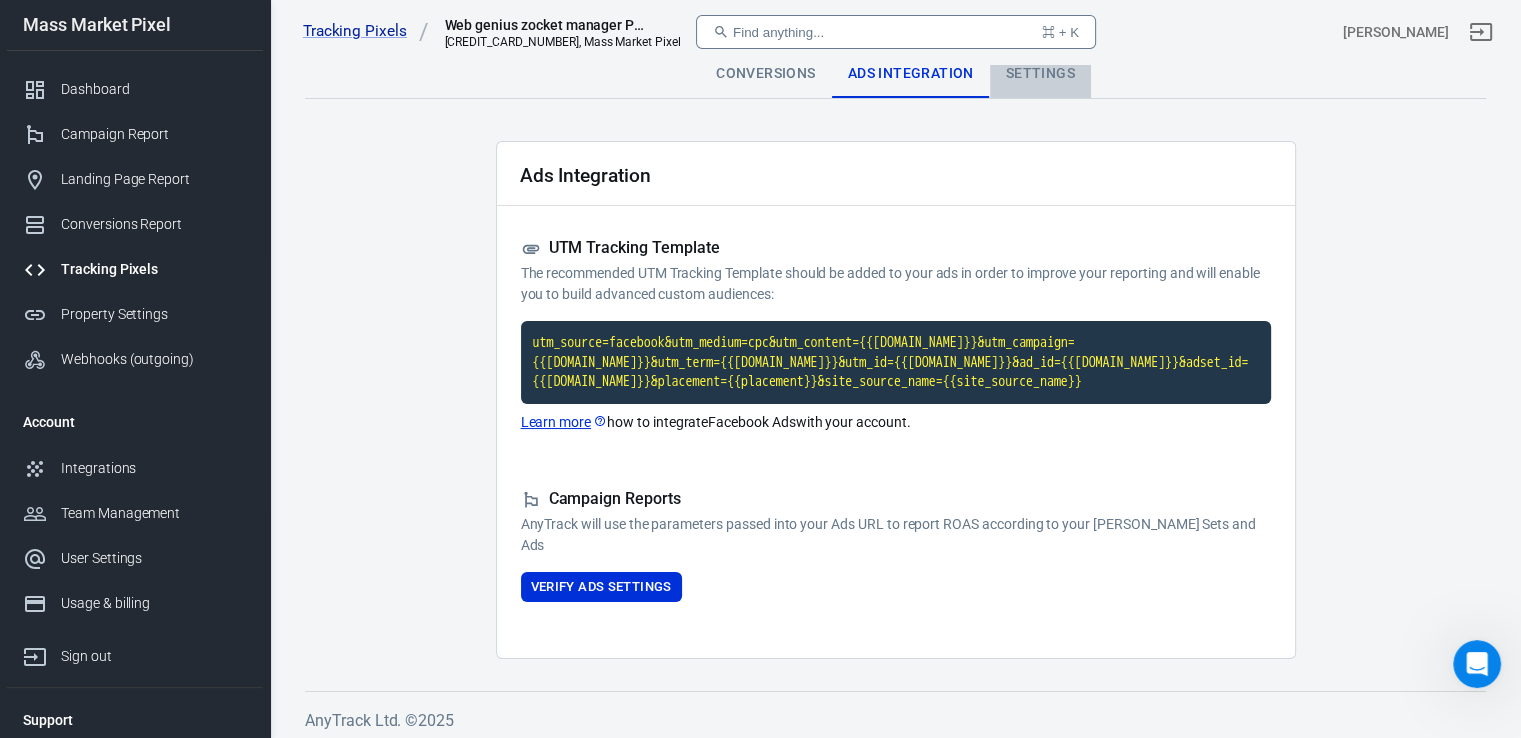 click on "Settings" at bounding box center (1040, 74) 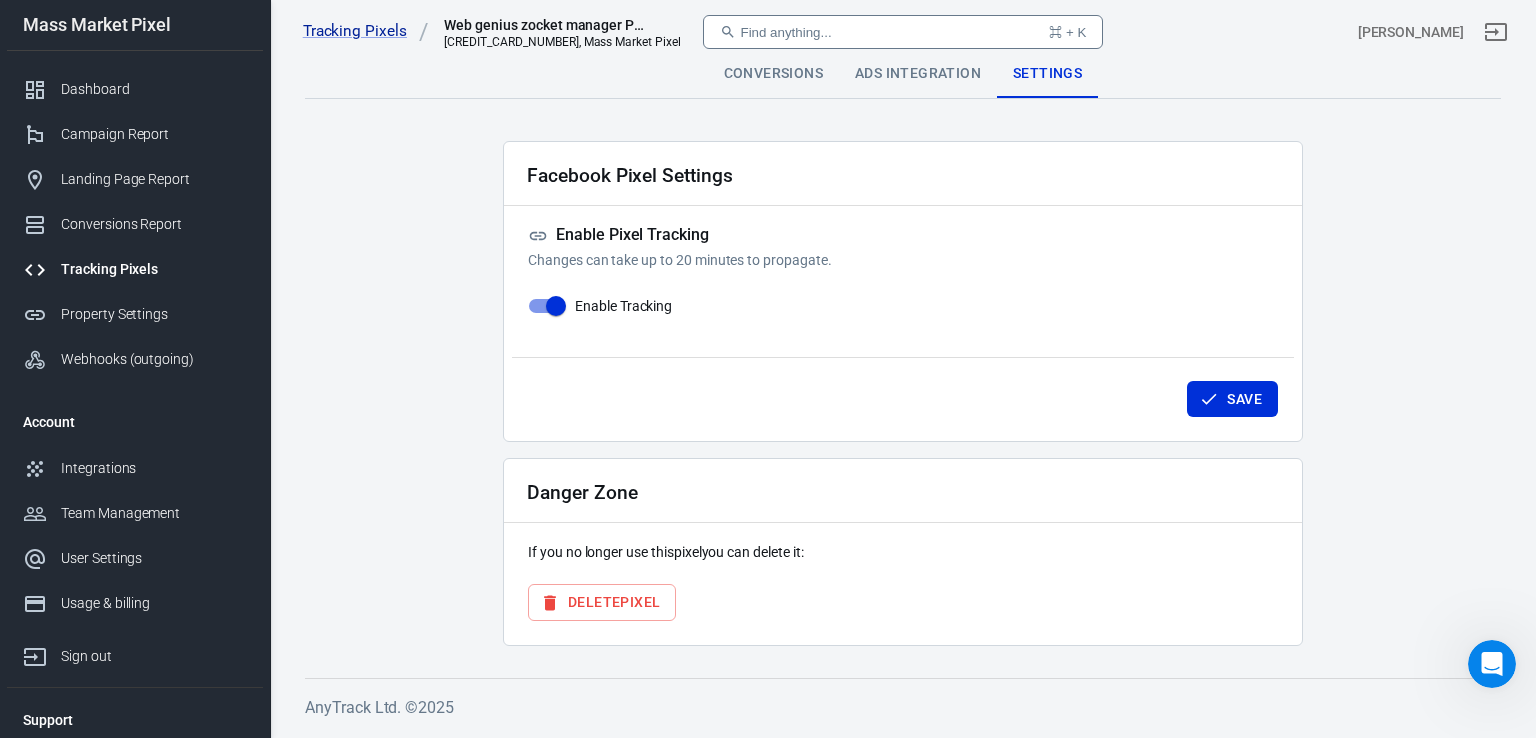 click on "[CREDIT_CARD_NUMBER], Mass Market Pixel" at bounding box center (562, 42) 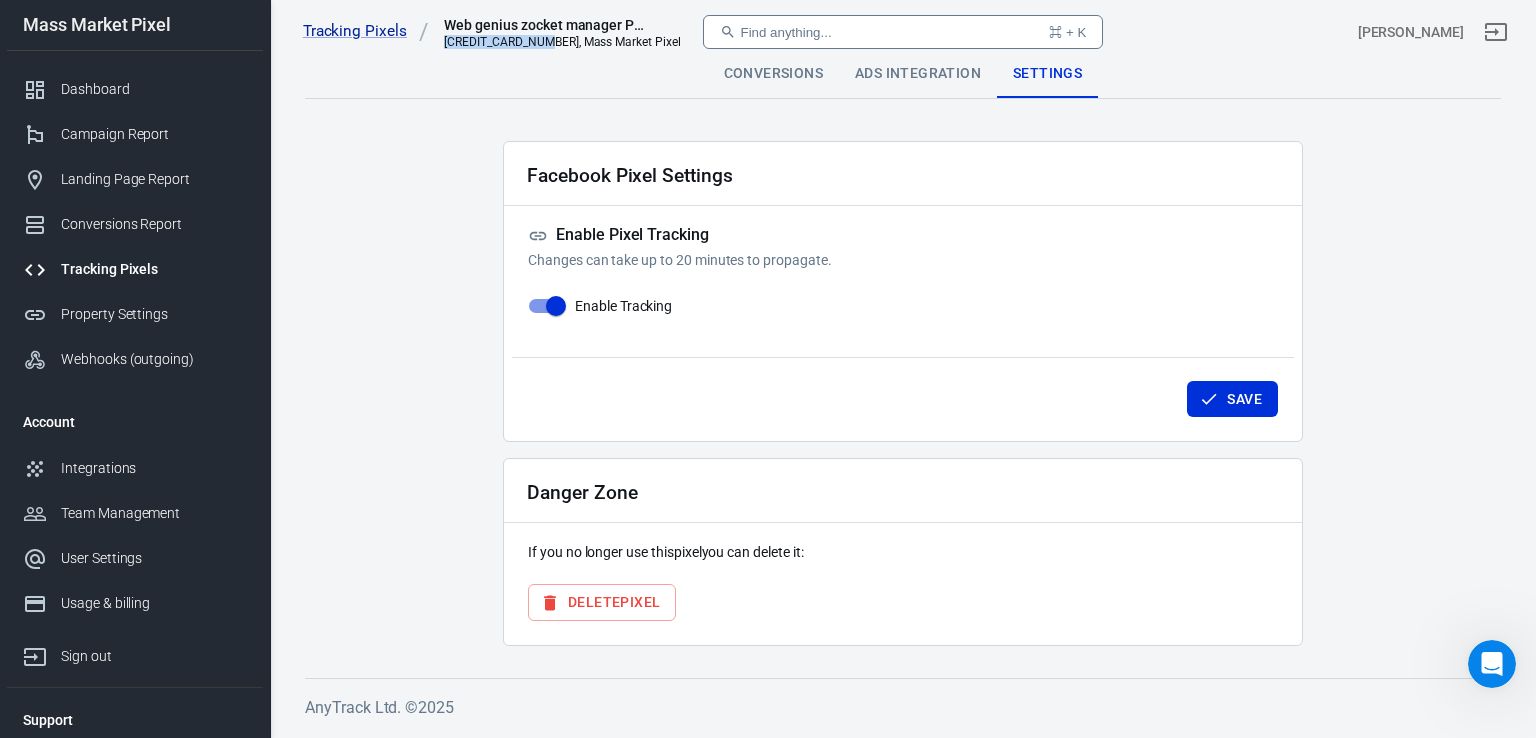 click on "[CREDIT_CARD_NUMBER], Mass Market Pixel" at bounding box center [562, 42] 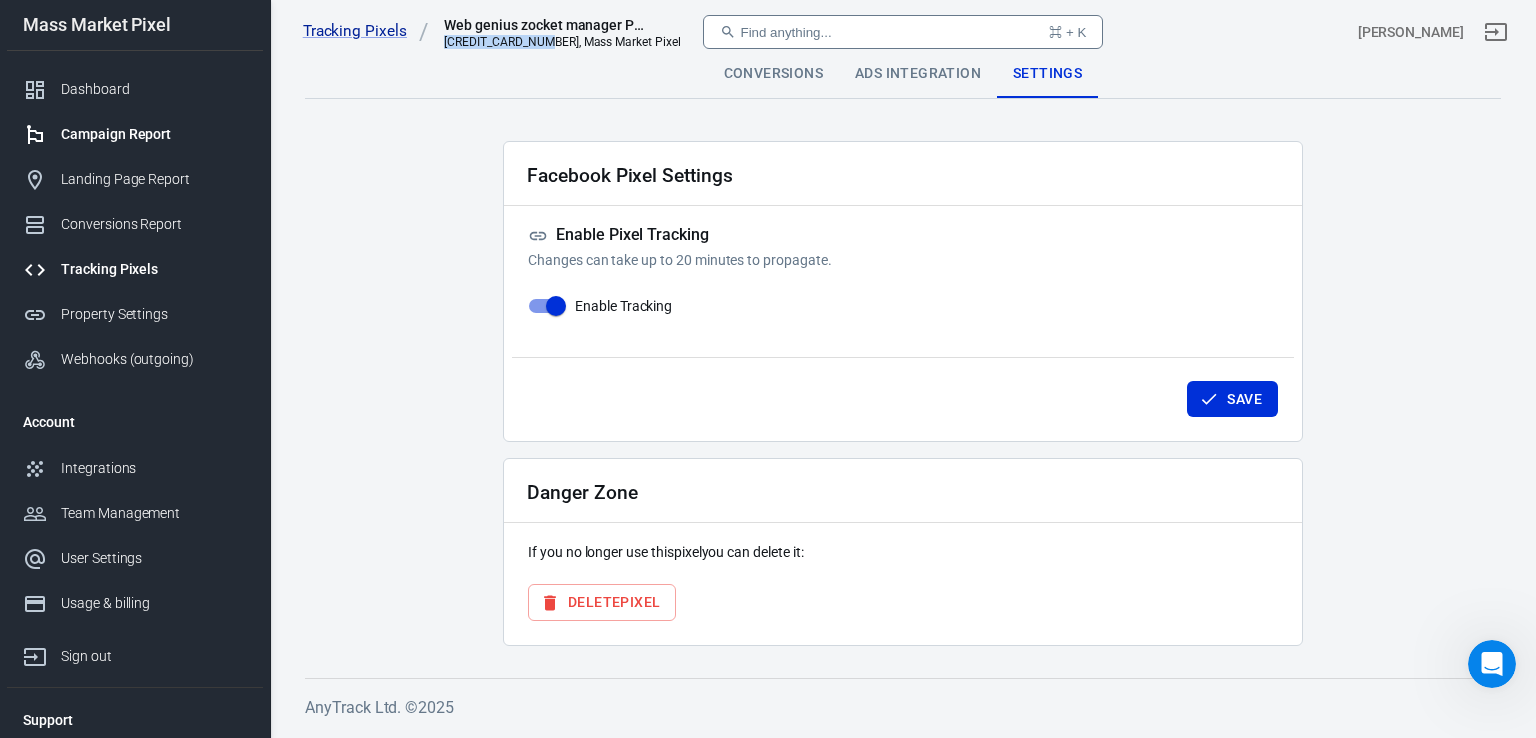 click on "Campaign Report" at bounding box center [135, 134] 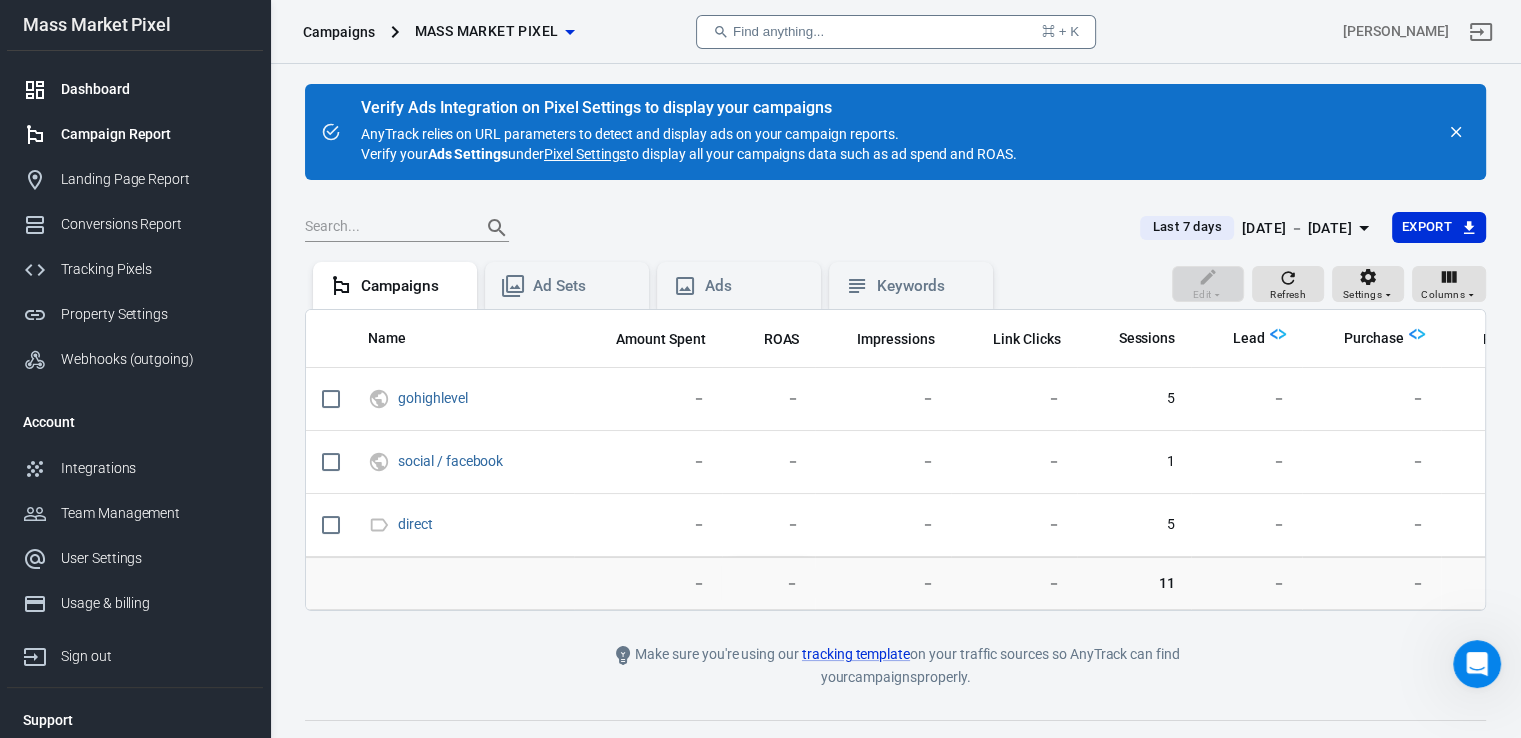click on "Dashboard" at bounding box center [154, 89] 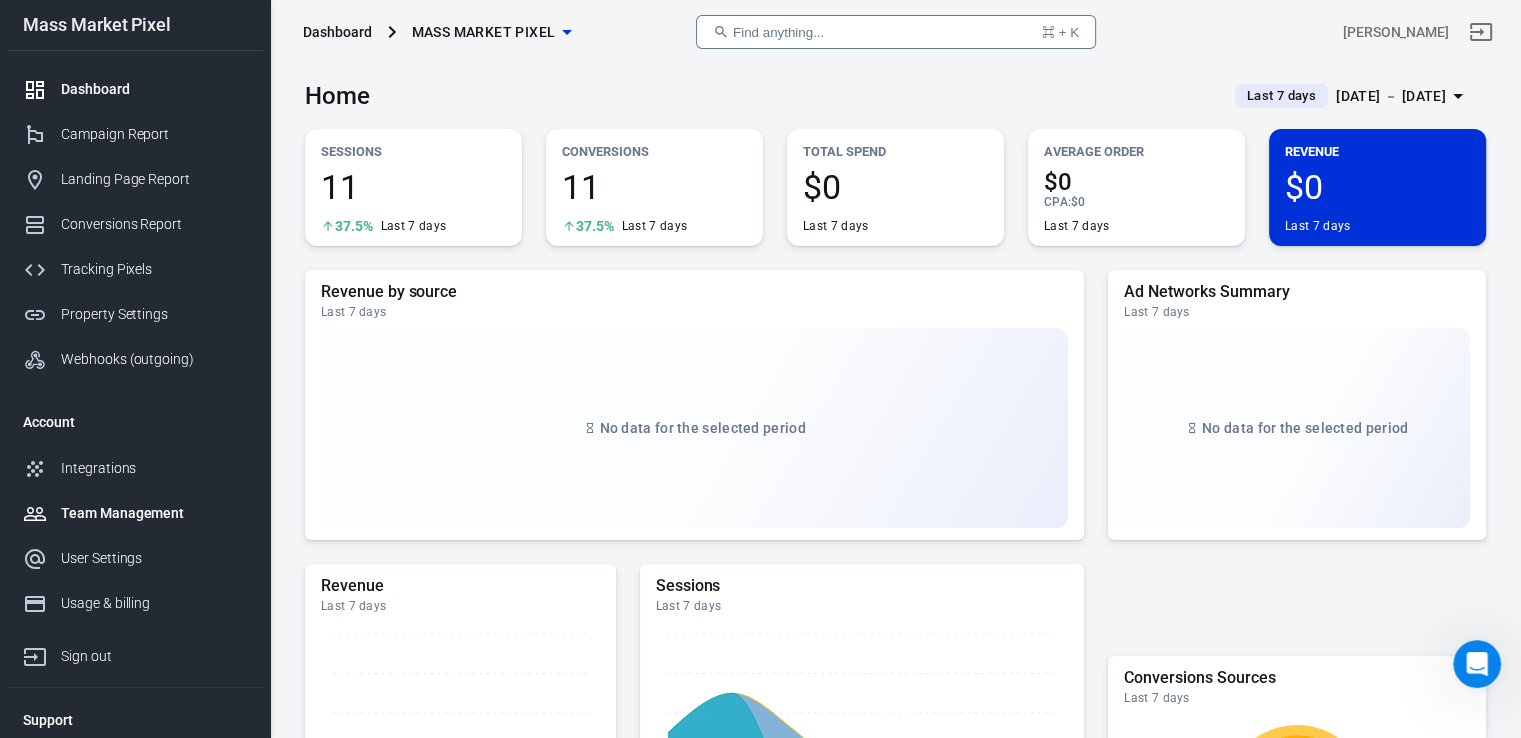 scroll, scrollTop: 51, scrollLeft: 0, axis: vertical 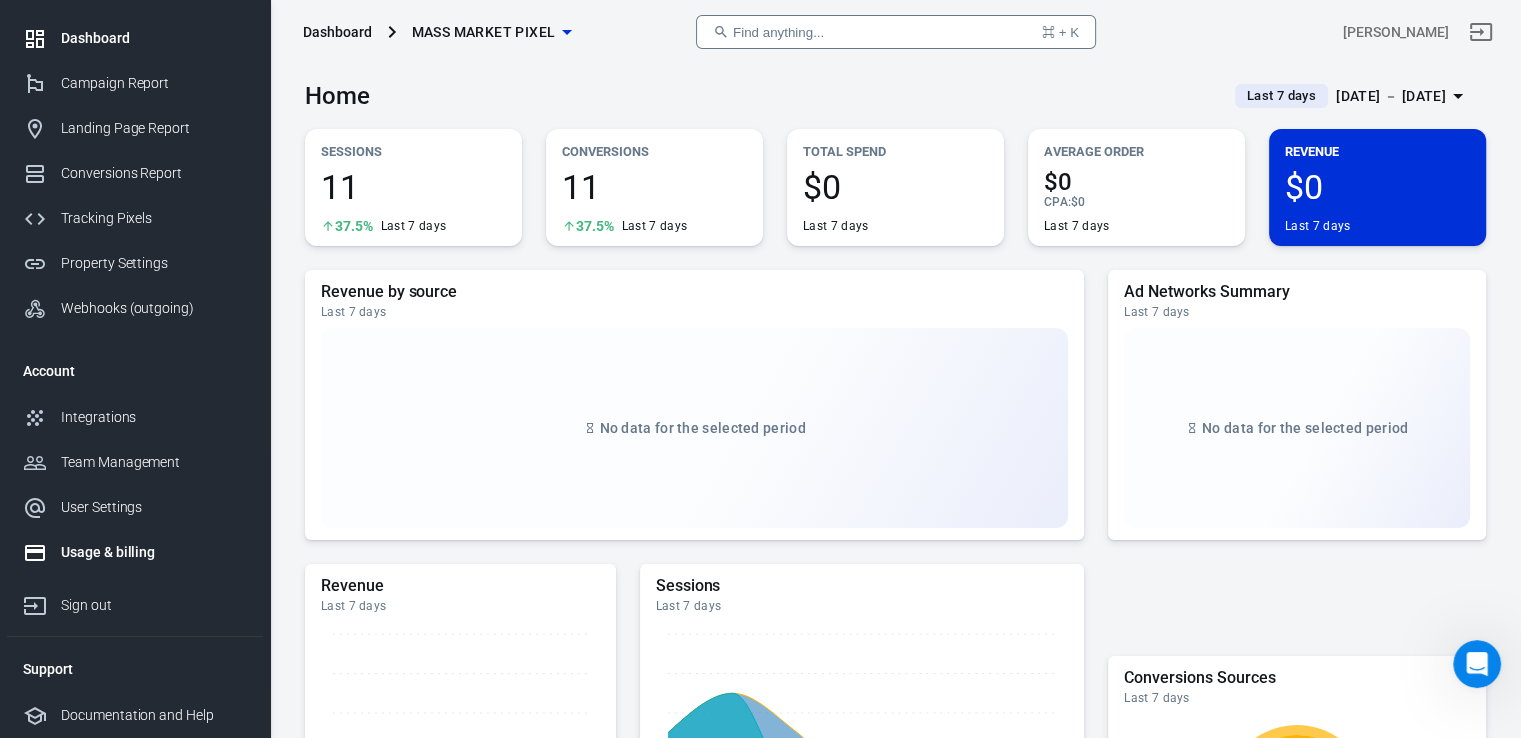 click on "Usage & billing" at bounding box center (154, 552) 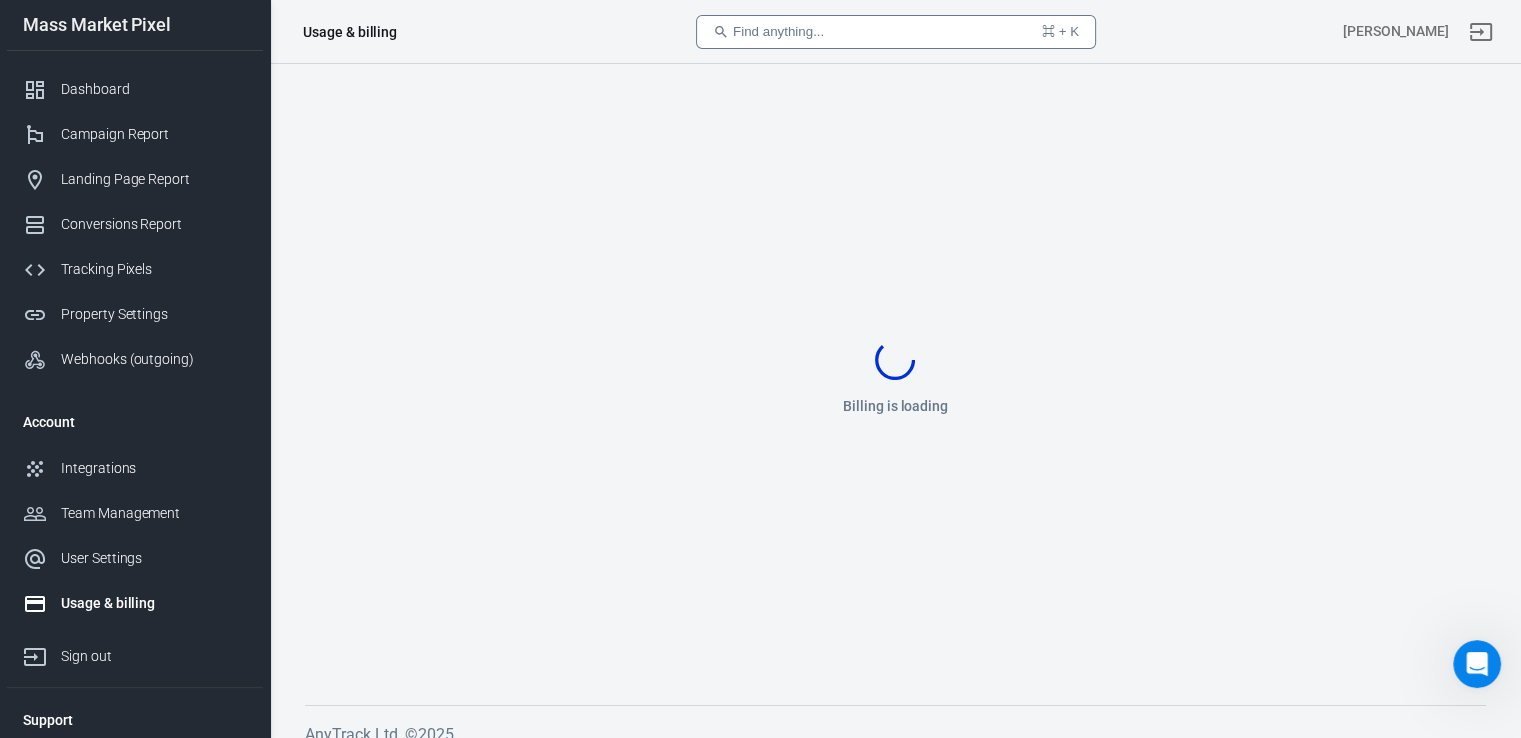 scroll, scrollTop: 51, scrollLeft: 0, axis: vertical 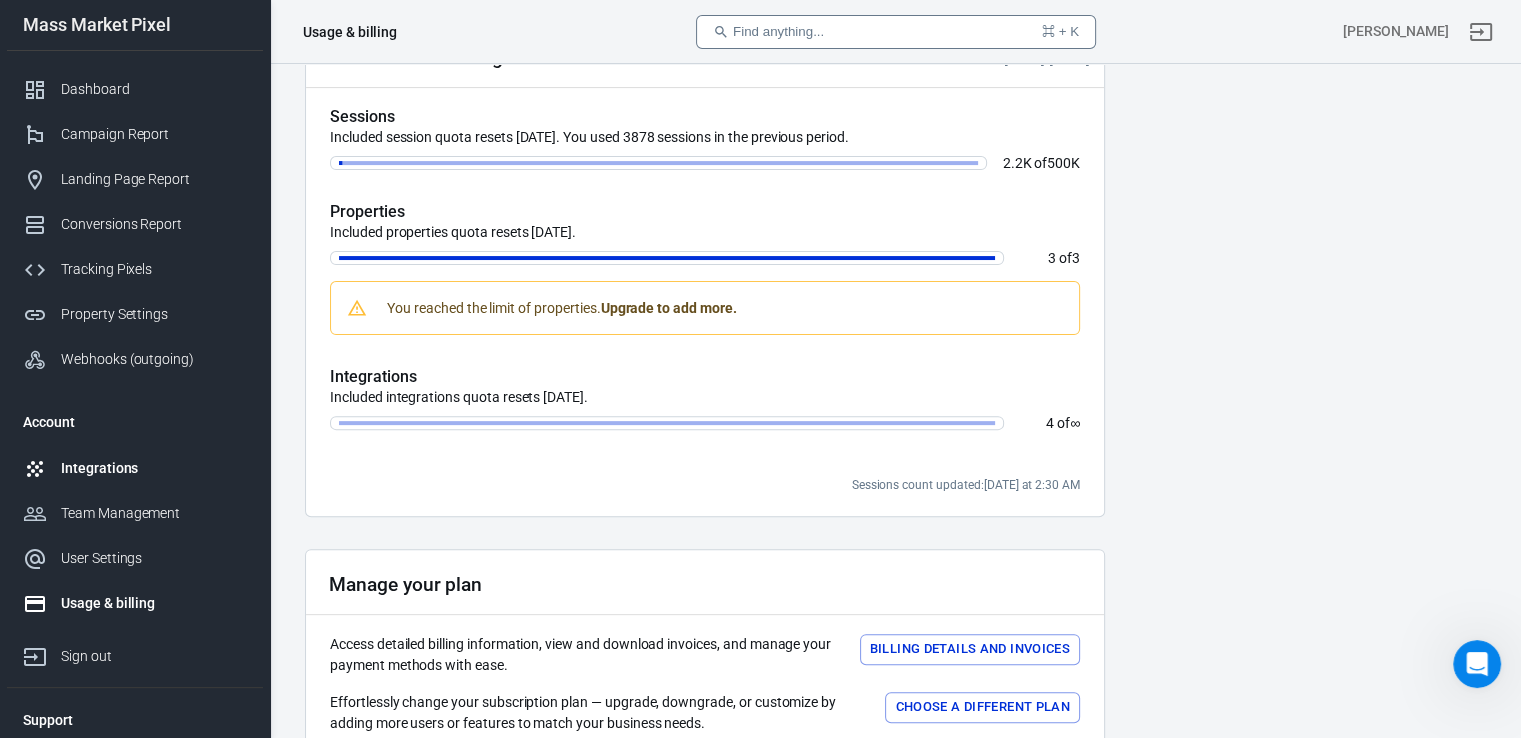 click on "Integrations" at bounding box center [154, 468] 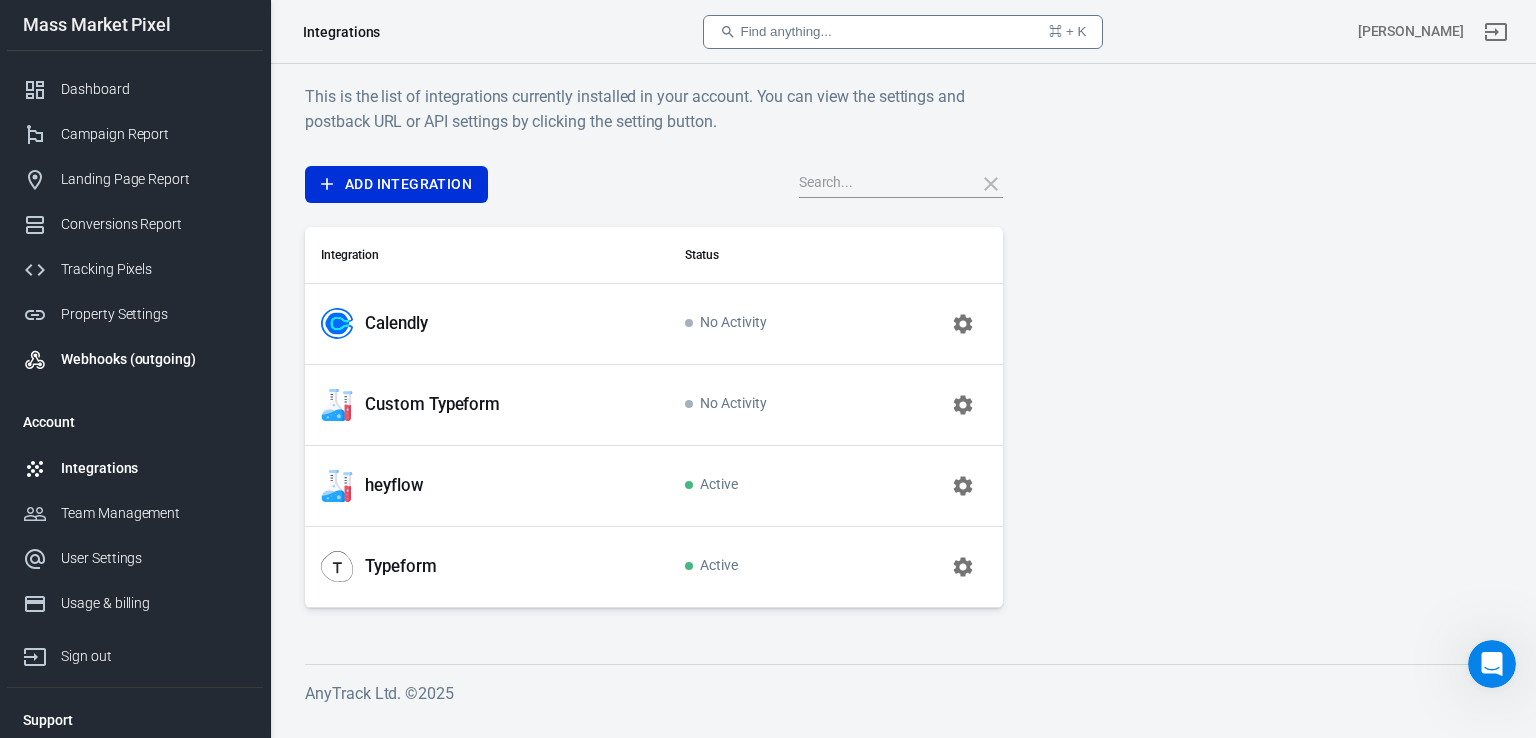 click on "Webhooks (outgoing)" at bounding box center [154, 359] 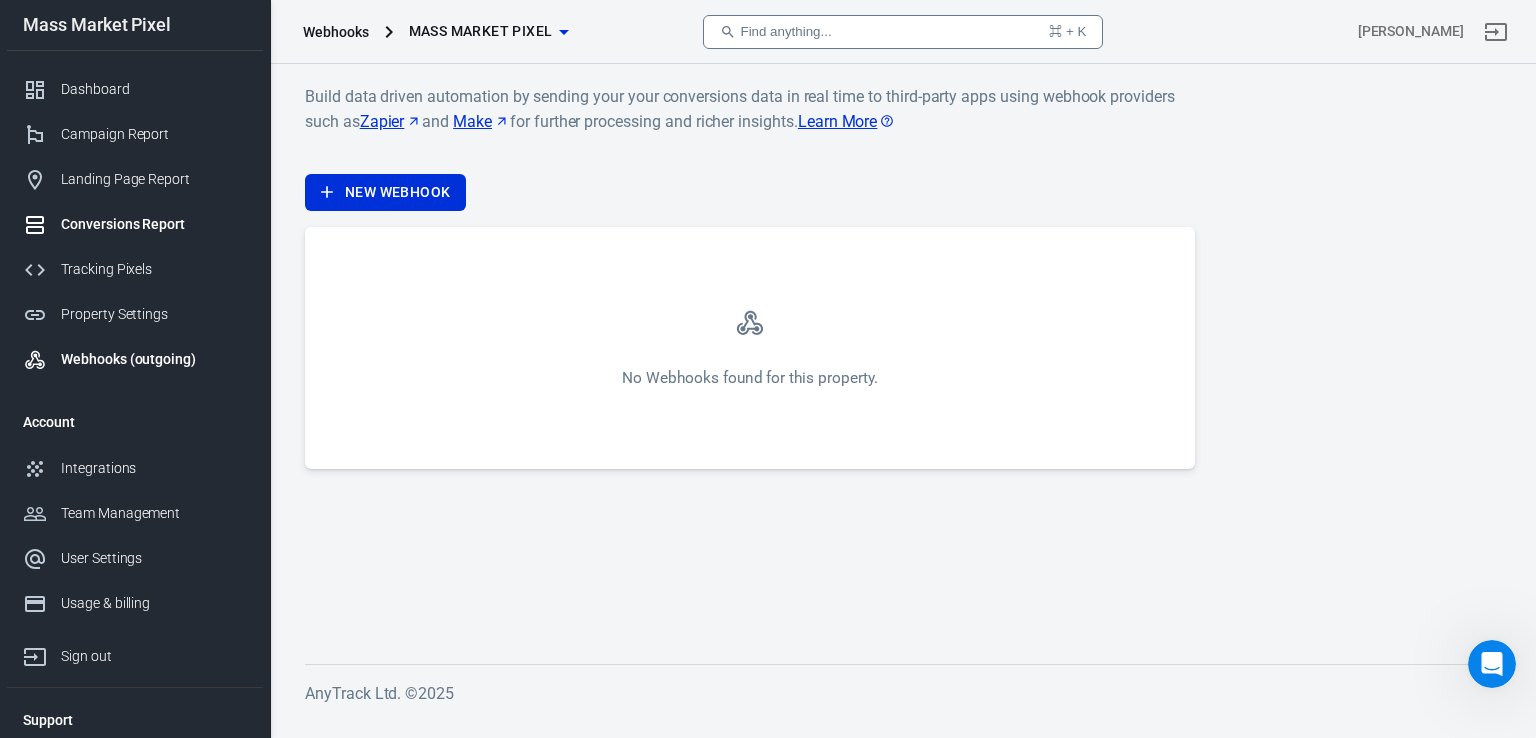 click on "Conversions Report" at bounding box center [135, 224] 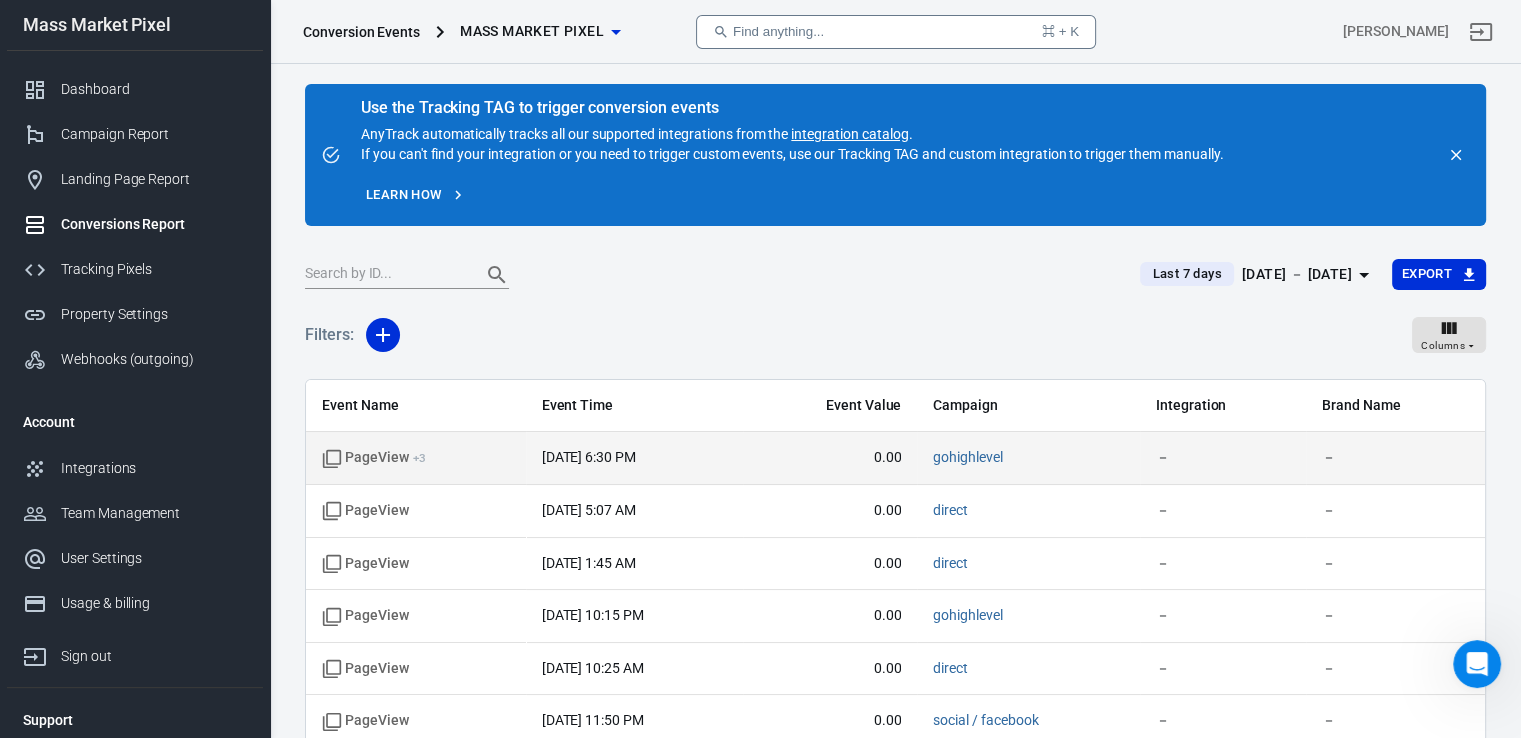 scroll, scrollTop: 33, scrollLeft: 0, axis: vertical 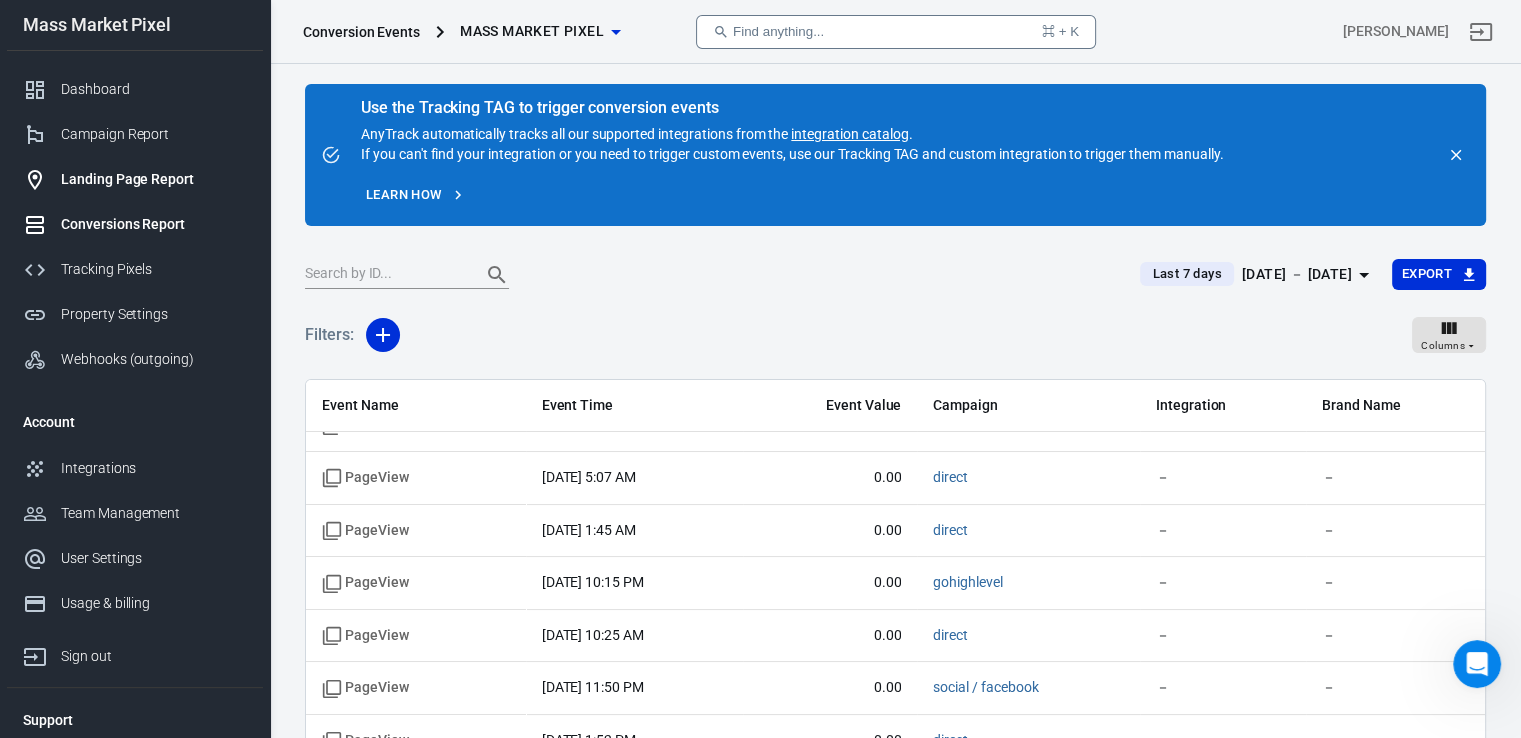 click on "Landing Page Report" at bounding box center (135, 179) 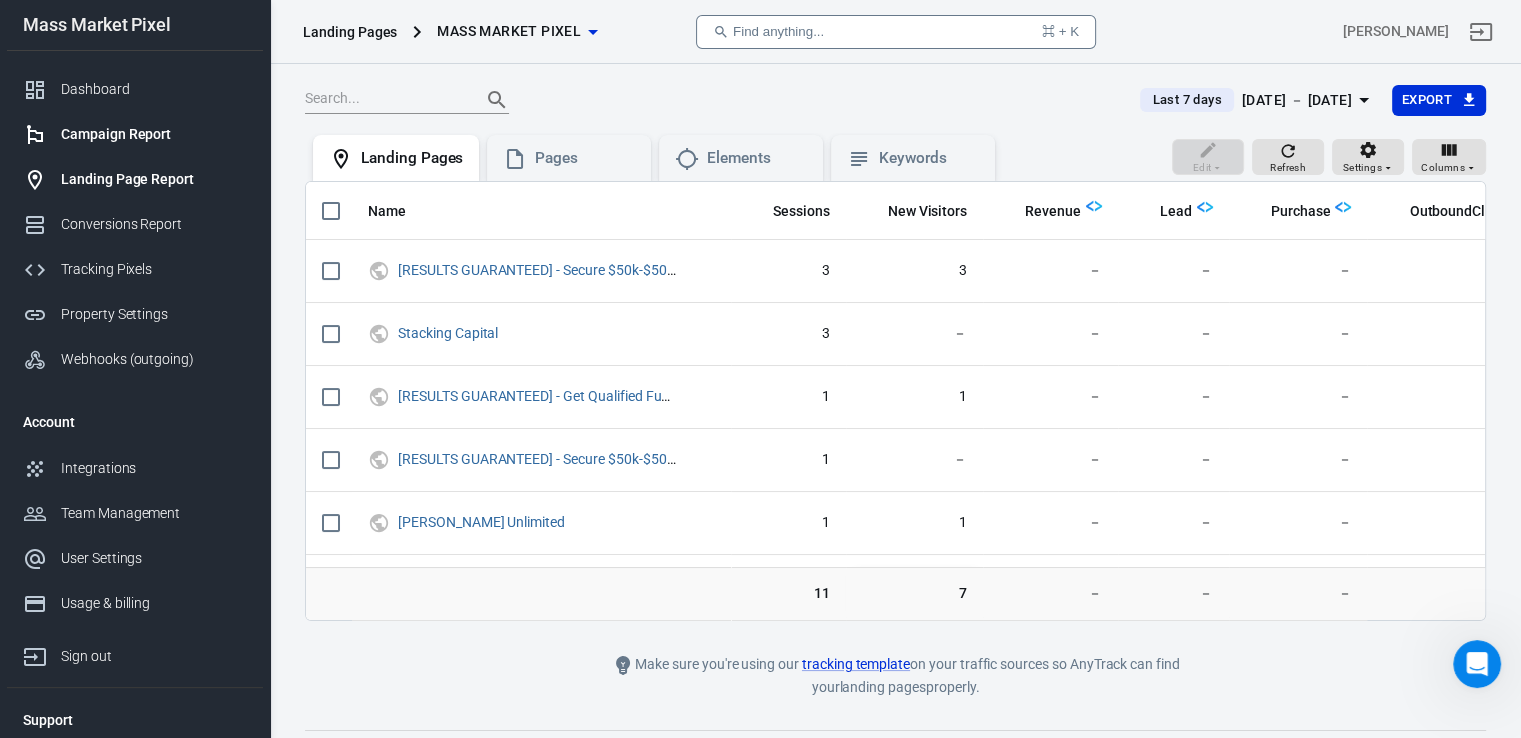 click on "Campaign Report" at bounding box center (154, 134) 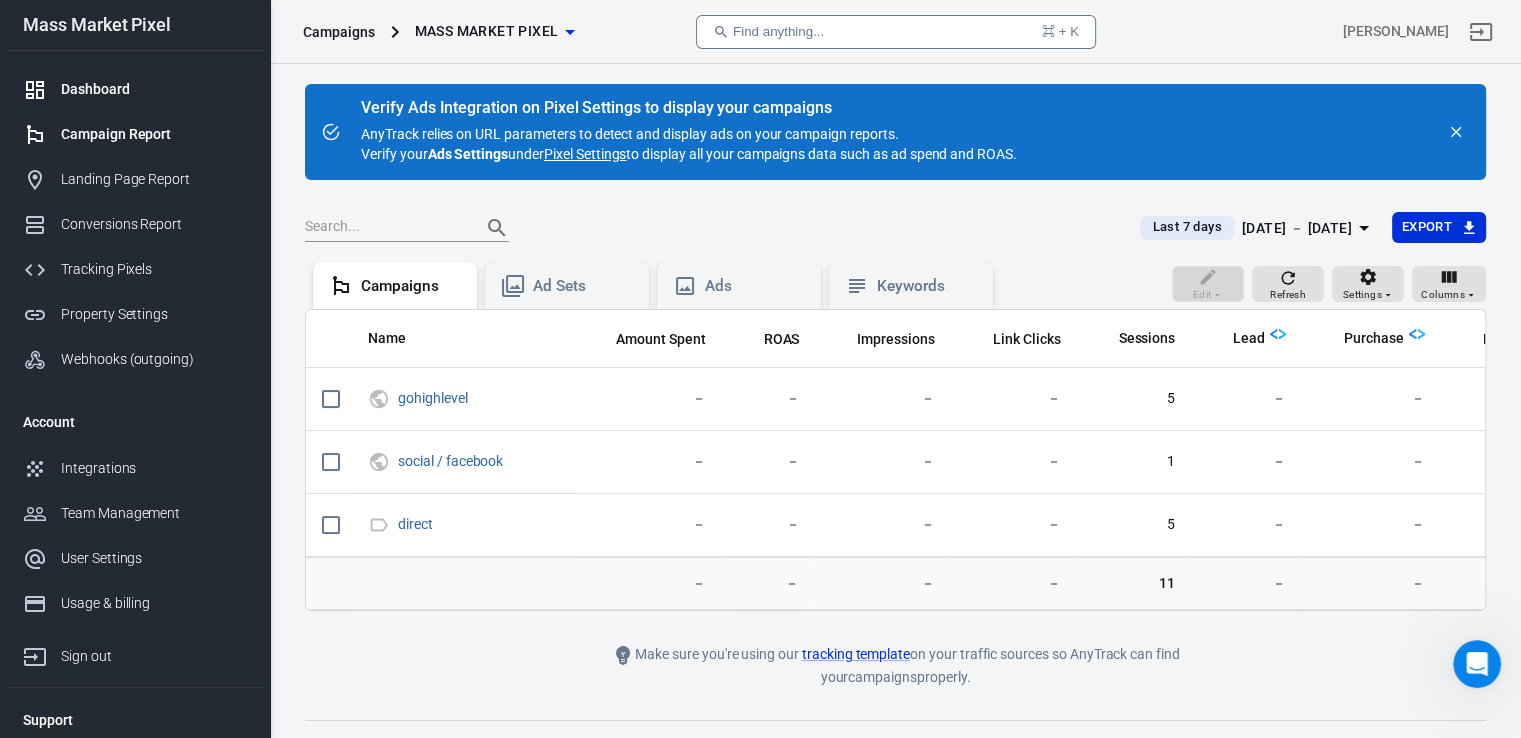 click on "Dashboard" at bounding box center [135, 89] 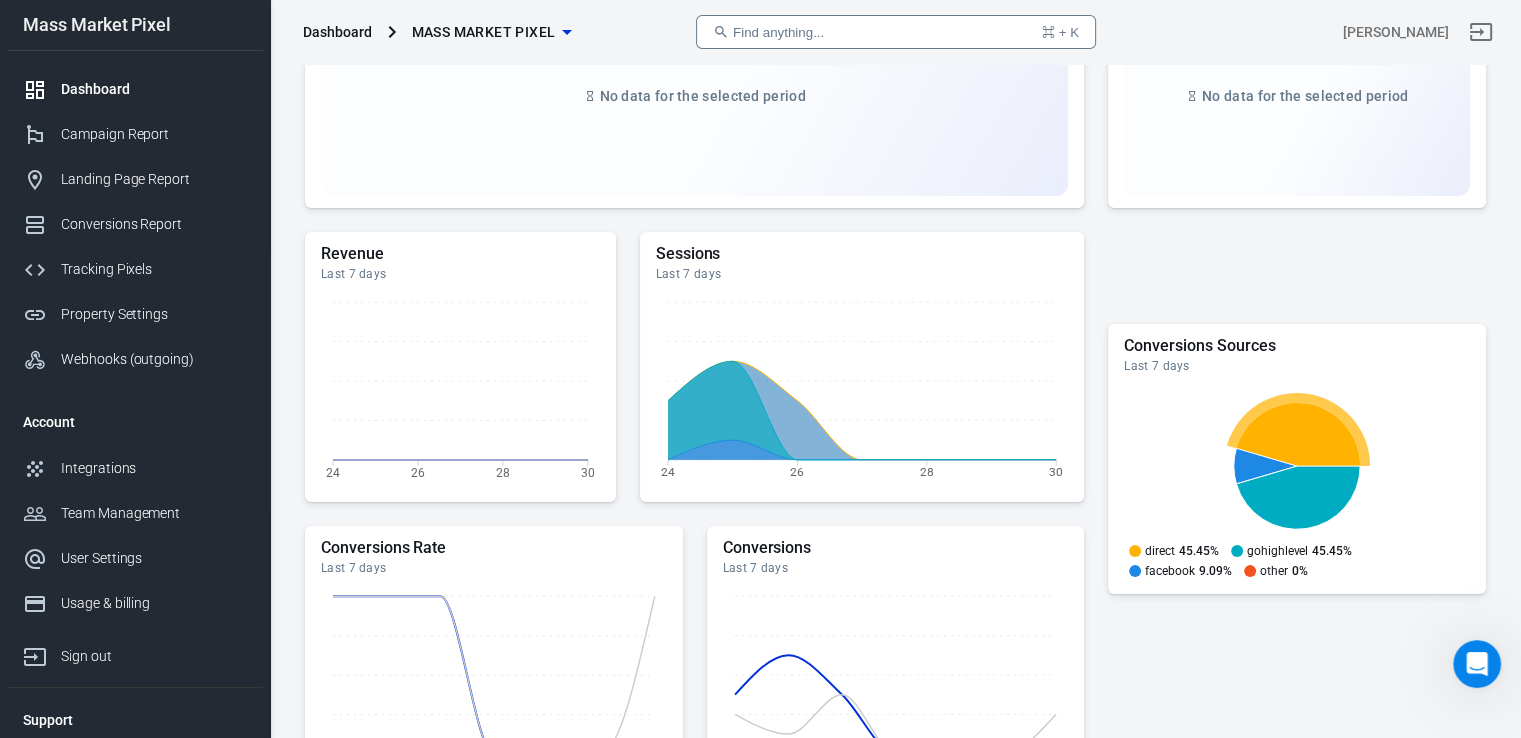 scroll, scrollTop: 628, scrollLeft: 0, axis: vertical 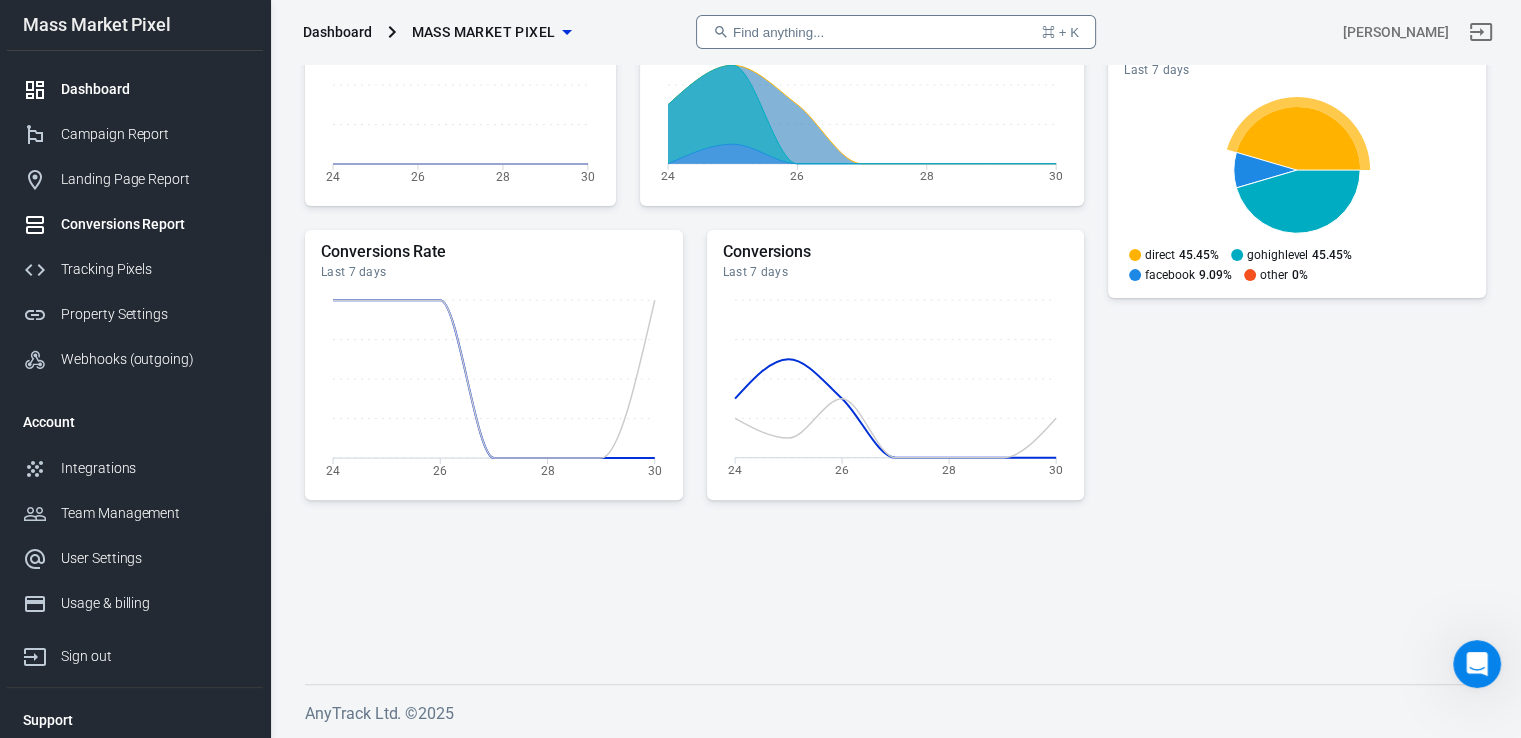 click on "Conversions Report" at bounding box center [154, 224] 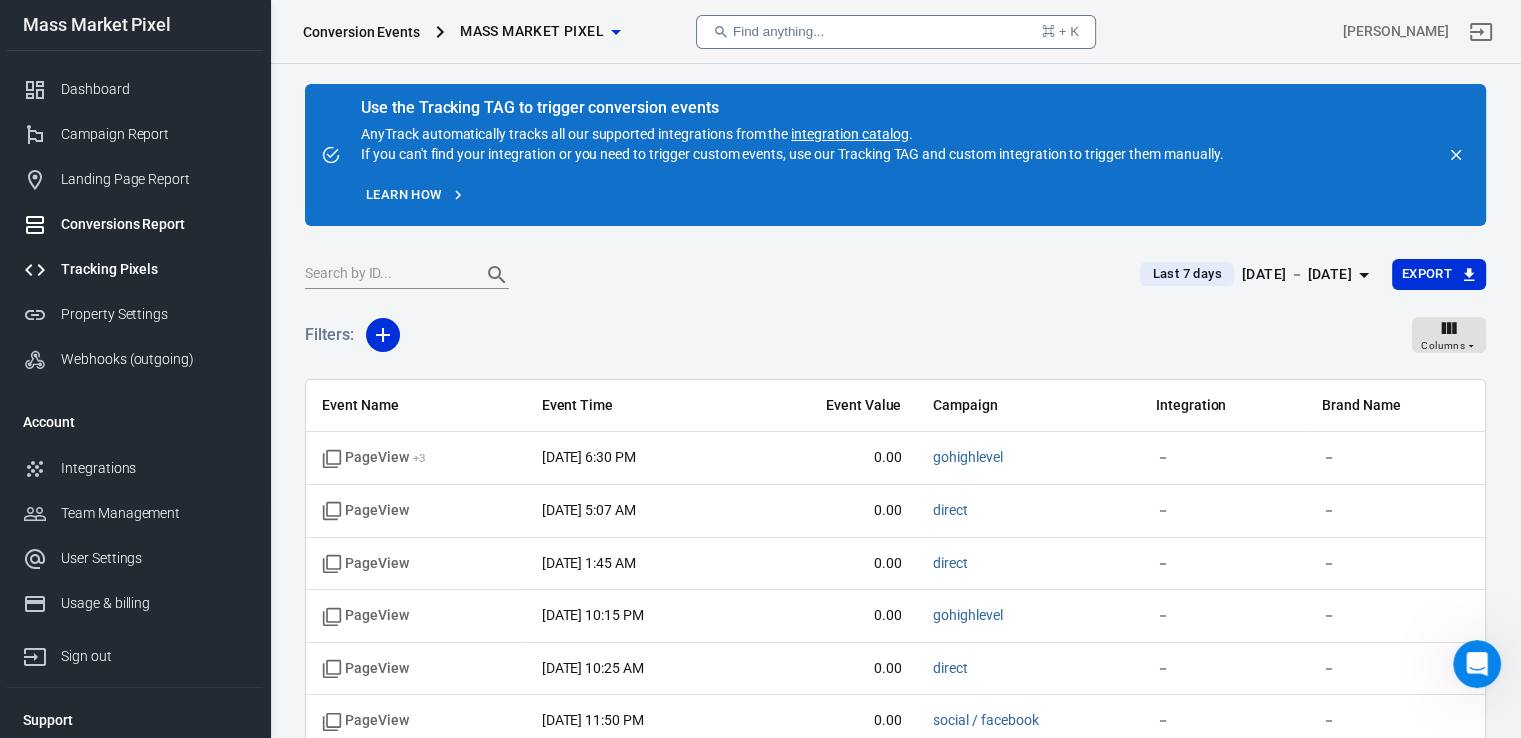 click on "Tracking Pixels" at bounding box center (154, 269) 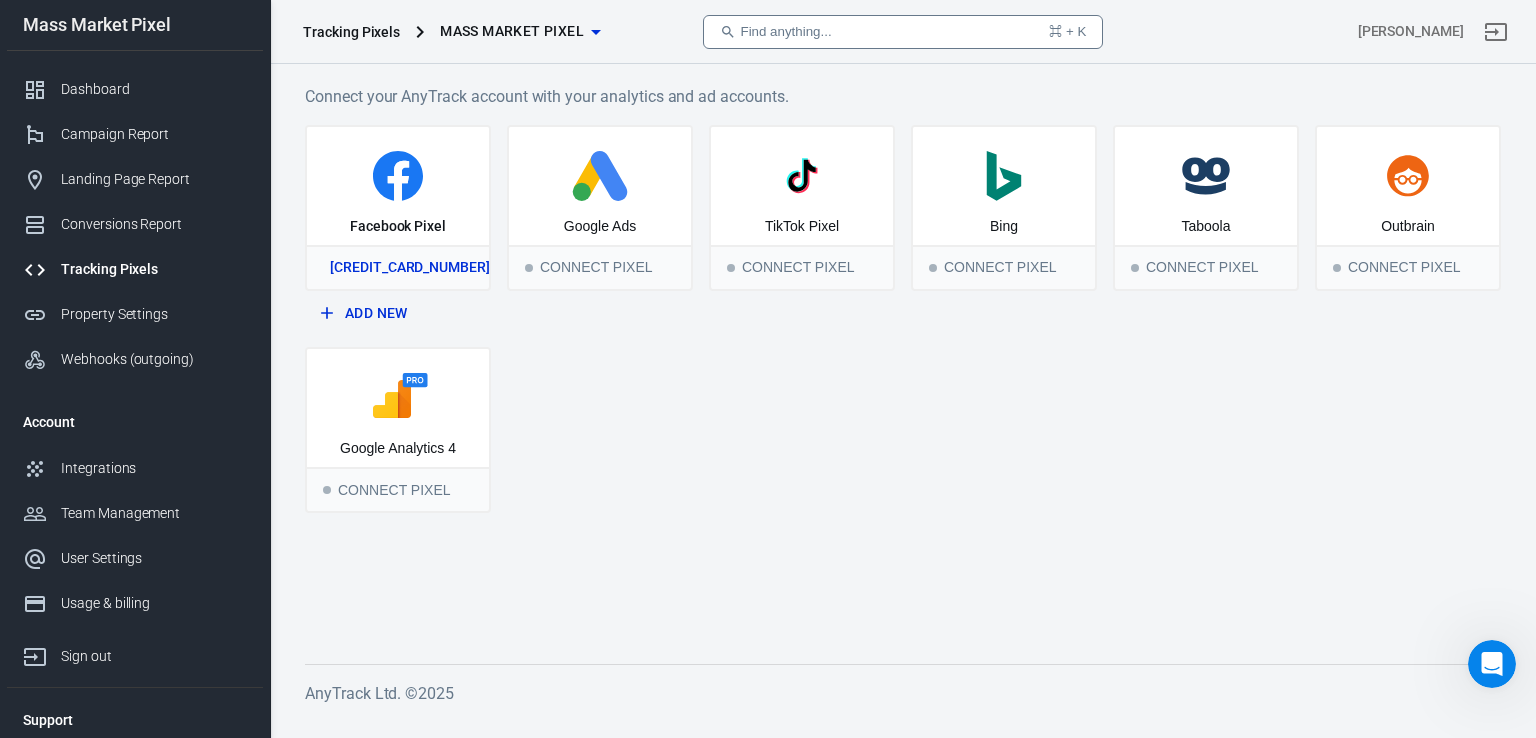 click on "Facebook Pixel" at bounding box center [398, 227] 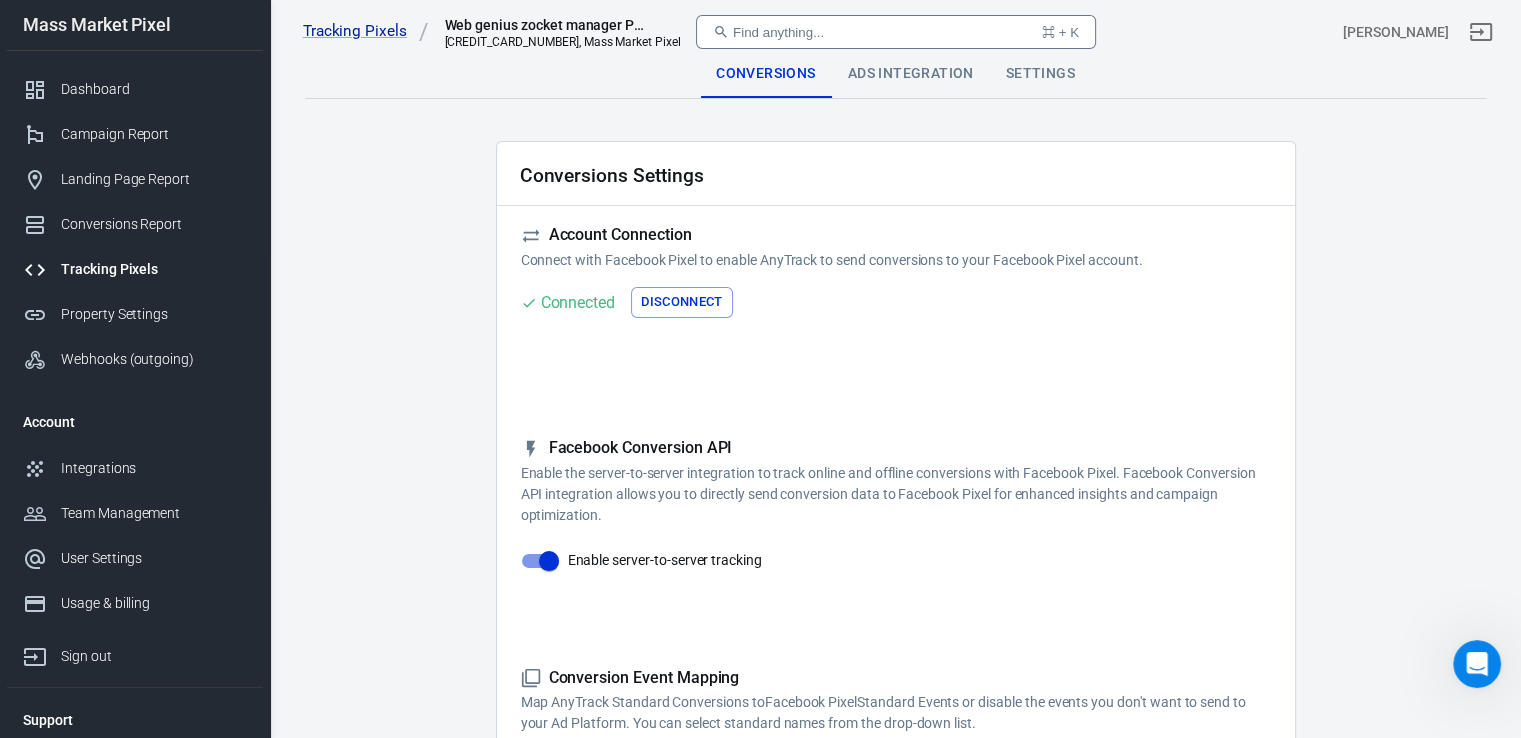 click on "[CREDIT_CARD_NUMBER], Mass Market Pixel" at bounding box center [562, 42] 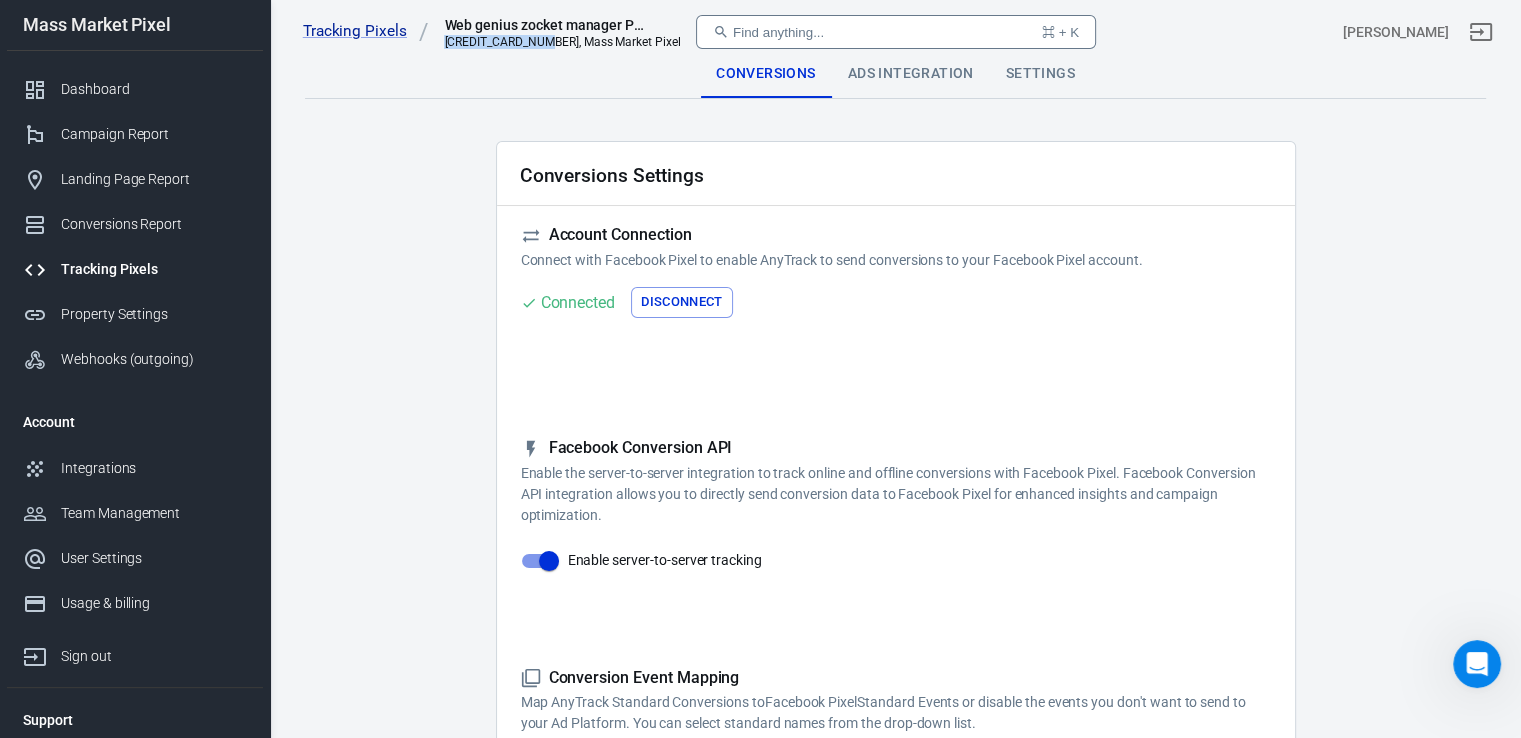 click on "[CREDIT_CARD_NUMBER], Mass Market Pixel" at bounding box center [562, 42] 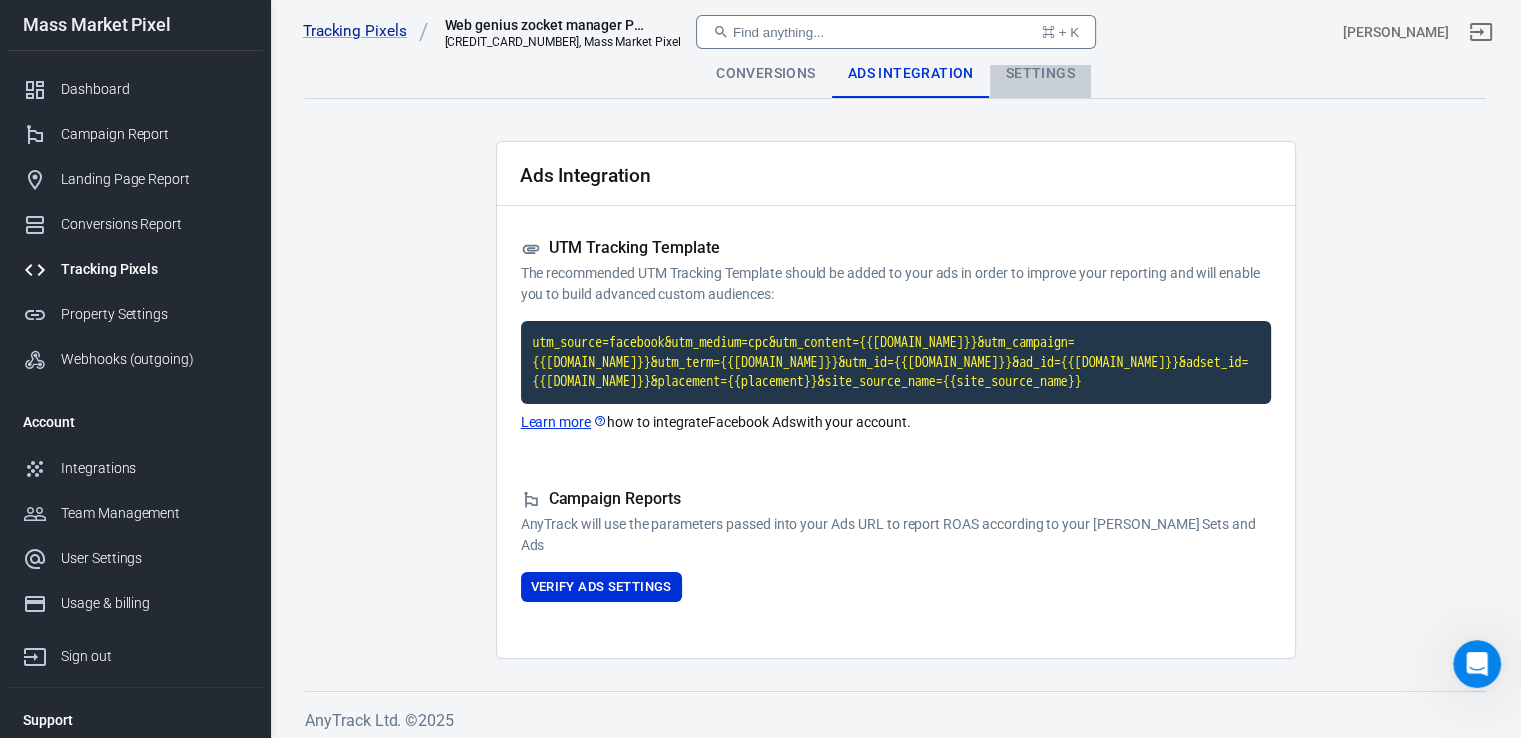 click on "Settings" at bounding box center [1040, 74] 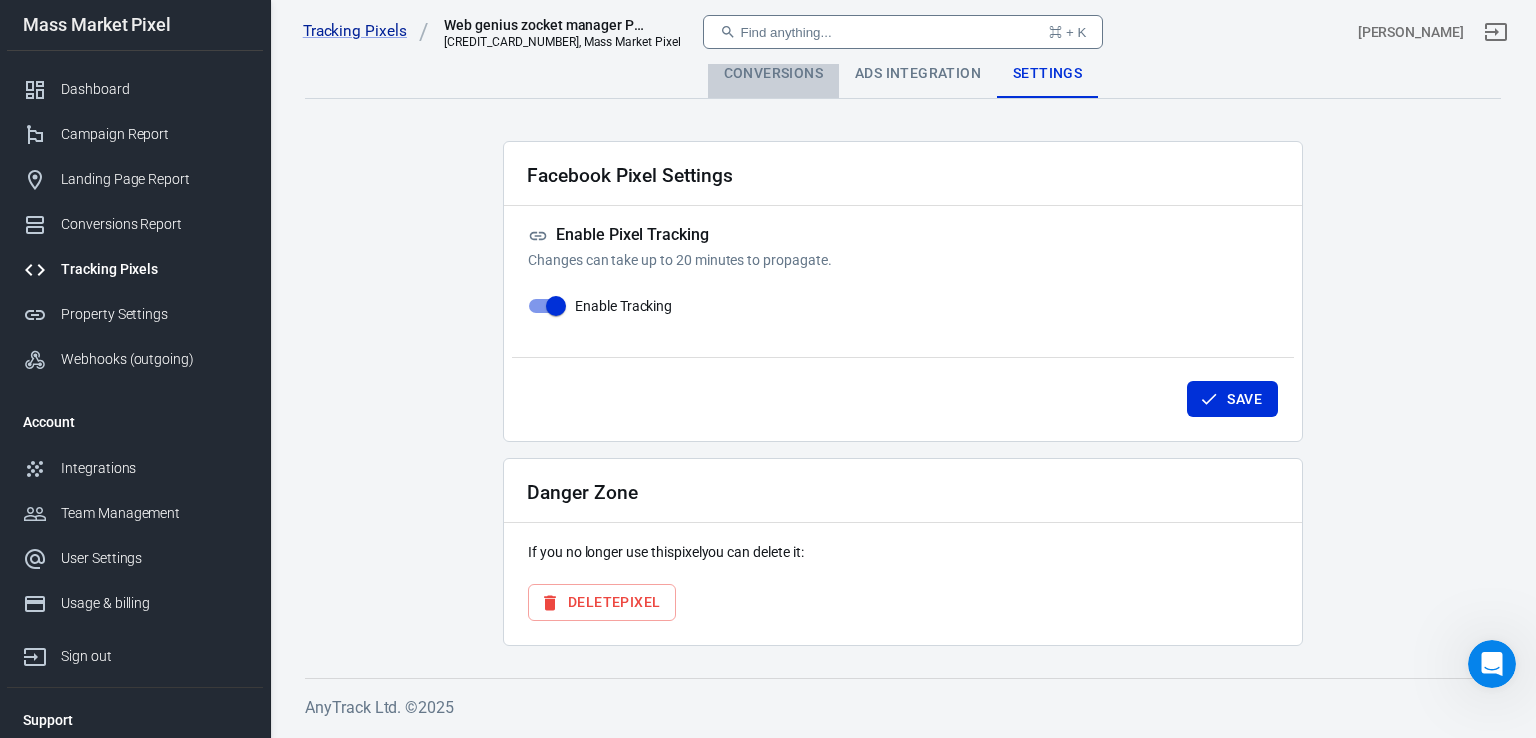click on "Conversions" at bounding box center [773, 74] 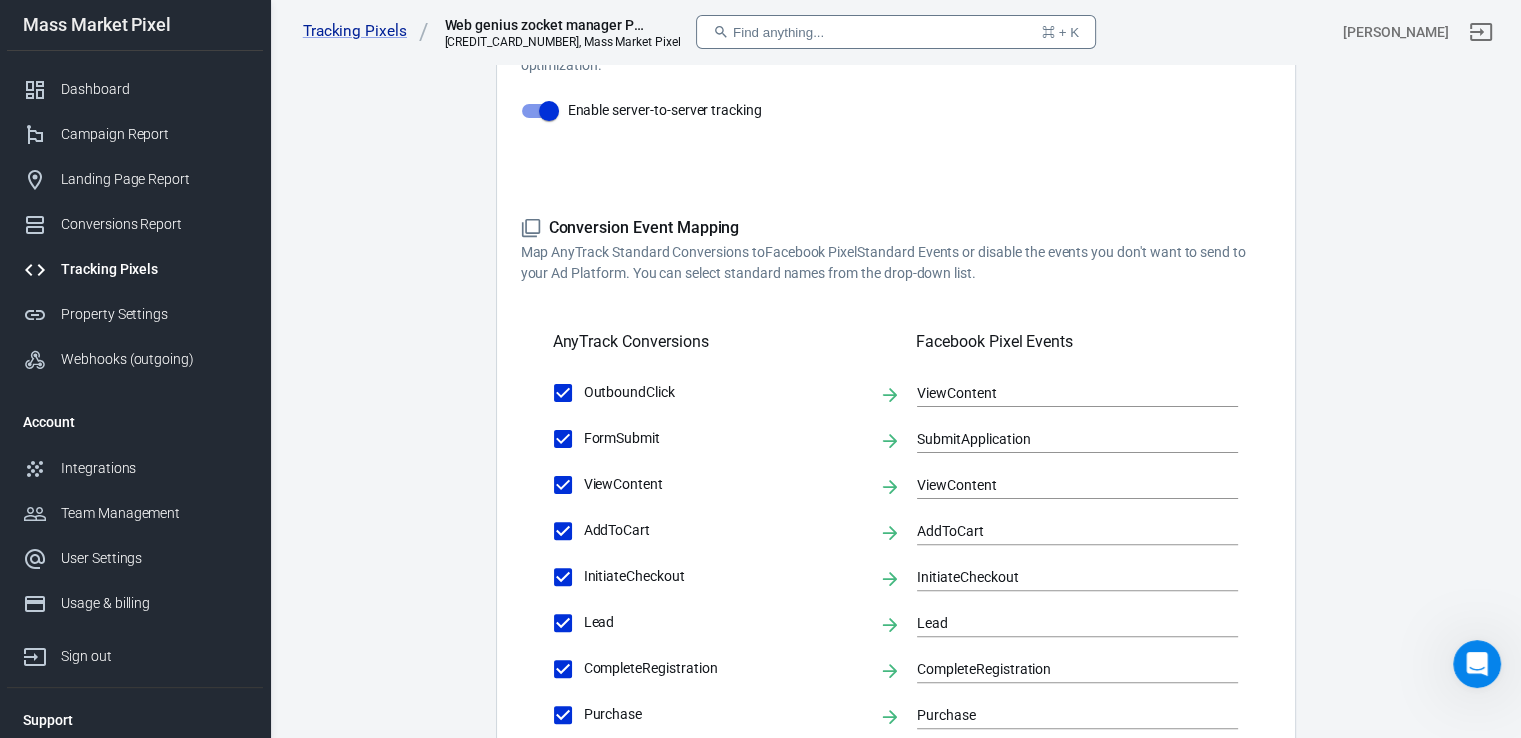 scroll, scrollTop: 440, scrollLeft: 0, axis: vertical 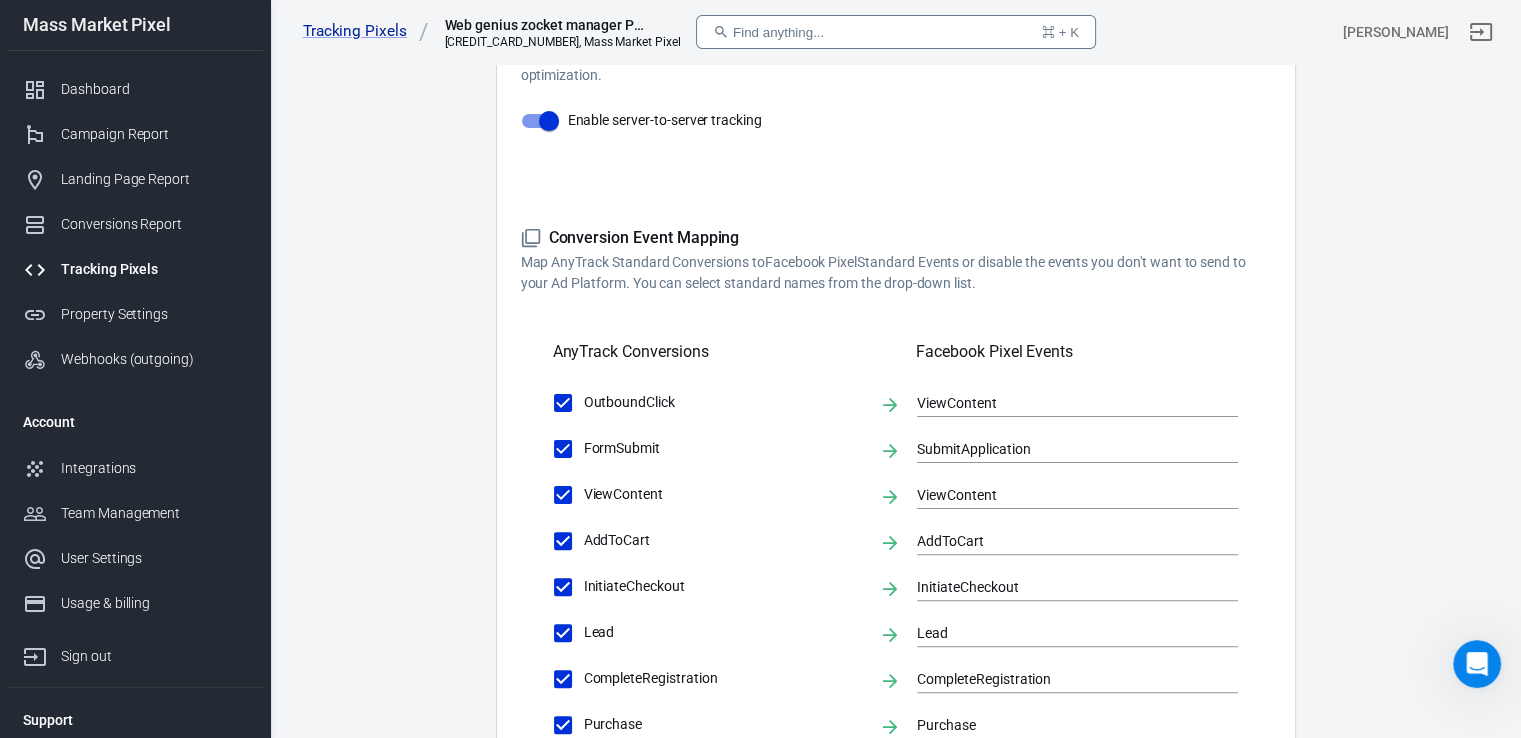 click on "Tracking Pixels" at bounding box center [154, 269] 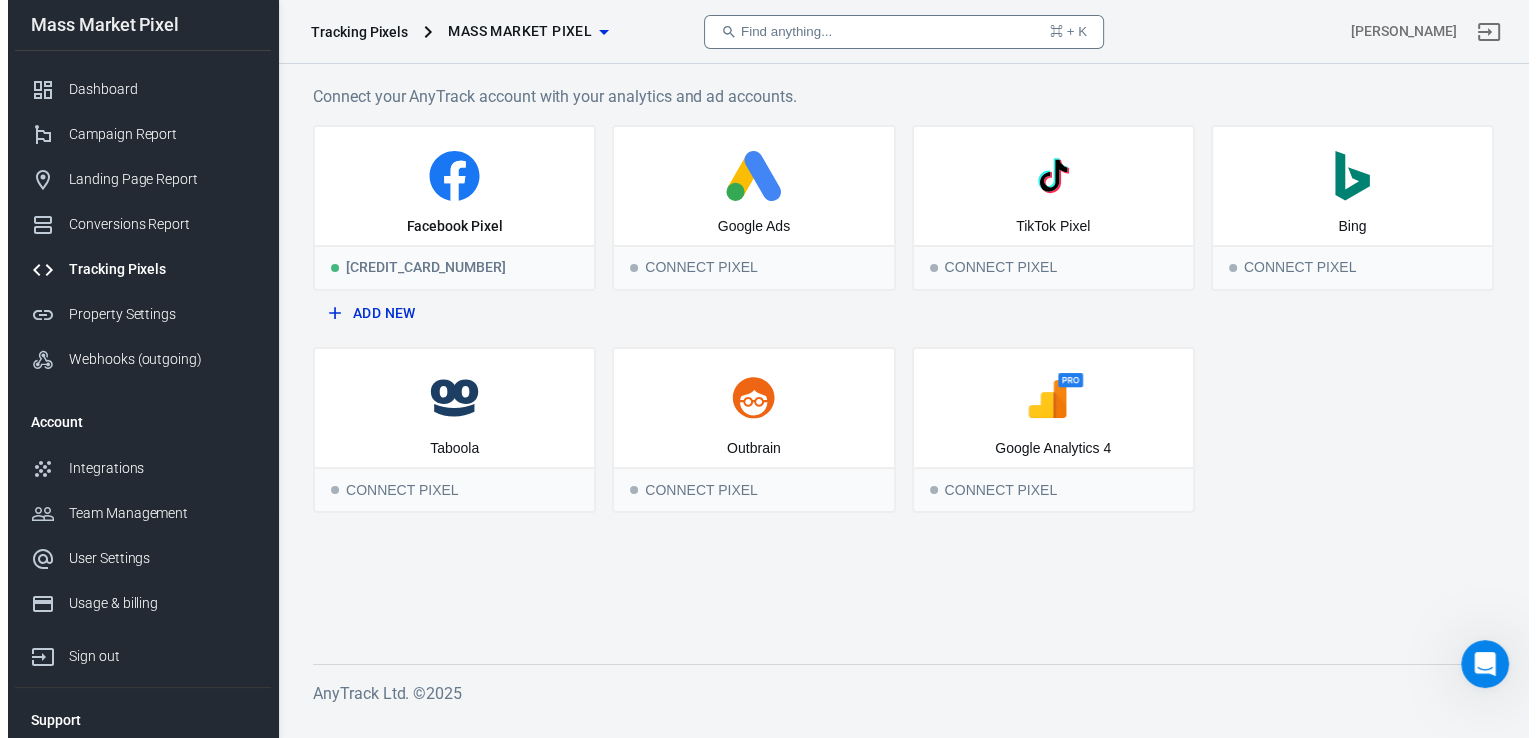 scroll, scrollTop: 0, scrollLeft: 0, axis: both 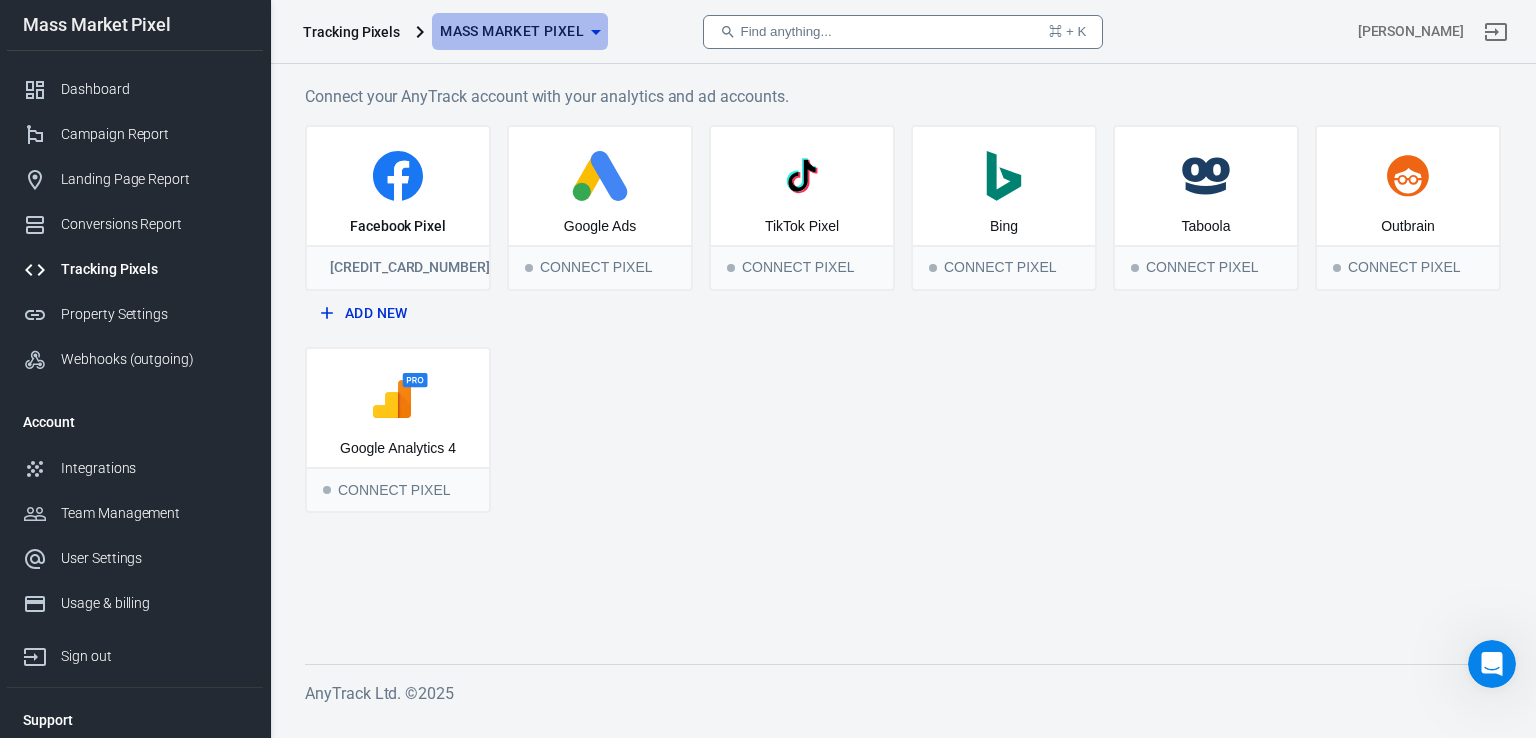click on "Mass Market Pixel" at bounding box center (512, 31) 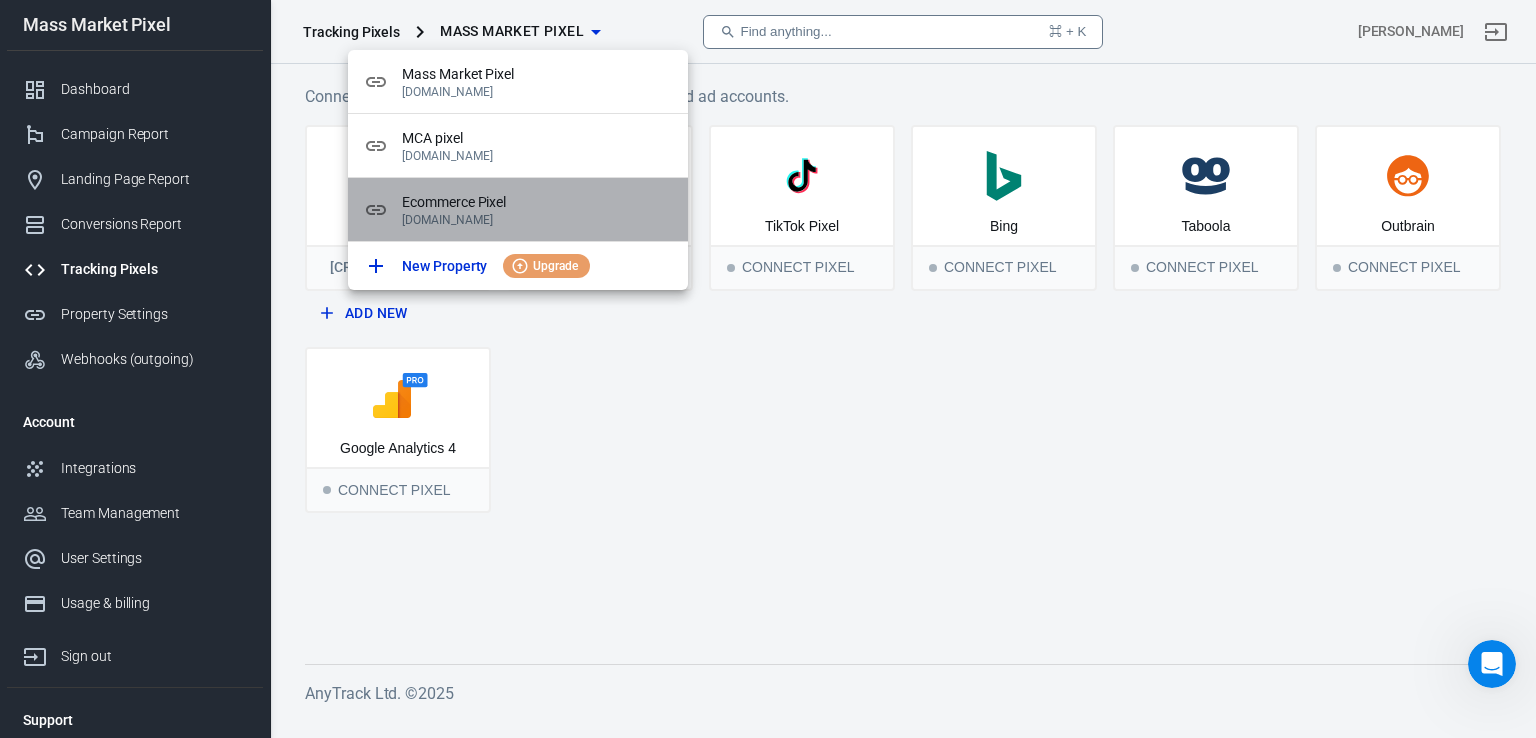 click on "Ecommerce Pixel" at bounding box center (537, 202) 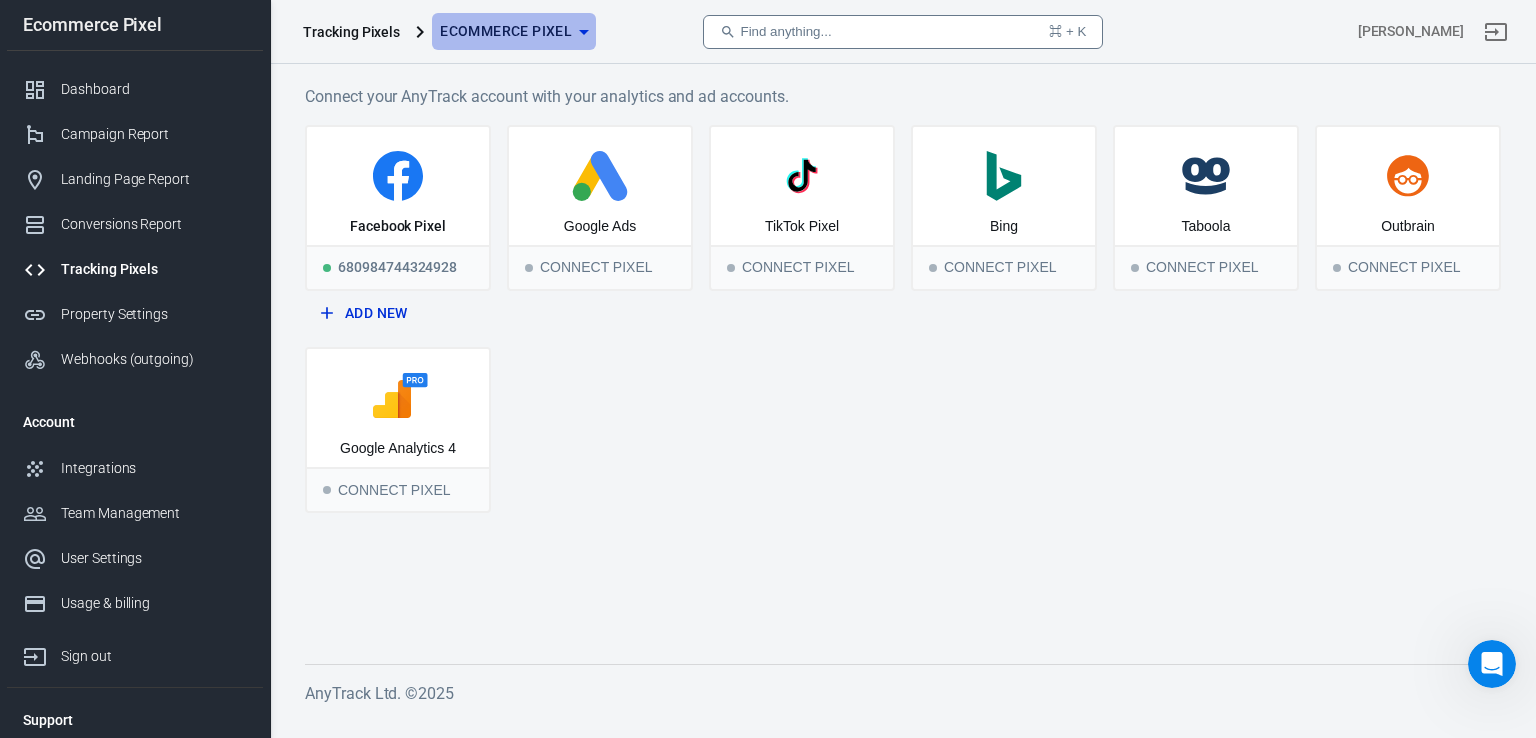 click on "Ecommerce Pixel" at bounding box center [514, 31] 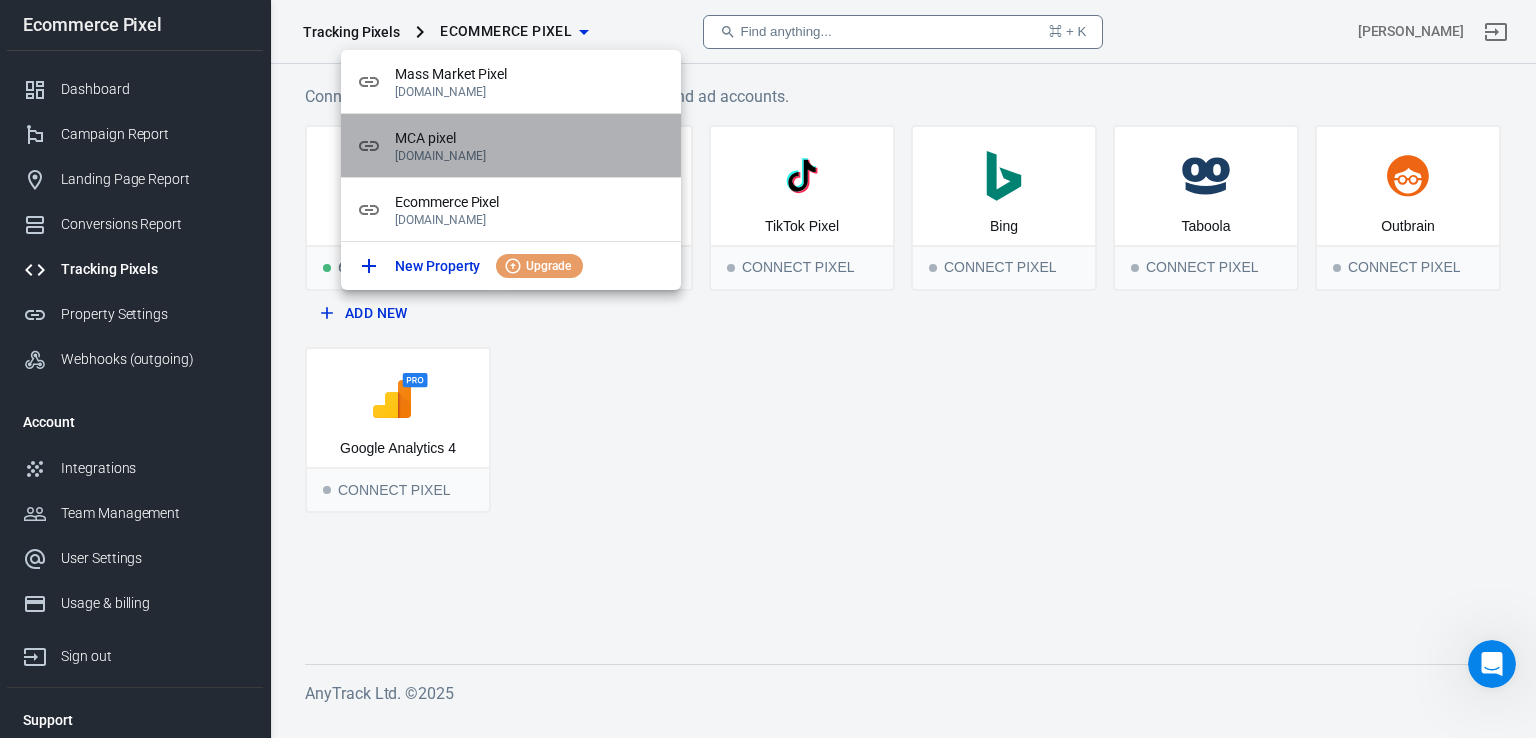 click on "[DOMAIN_NAME]" at bounding box center [530, 156] 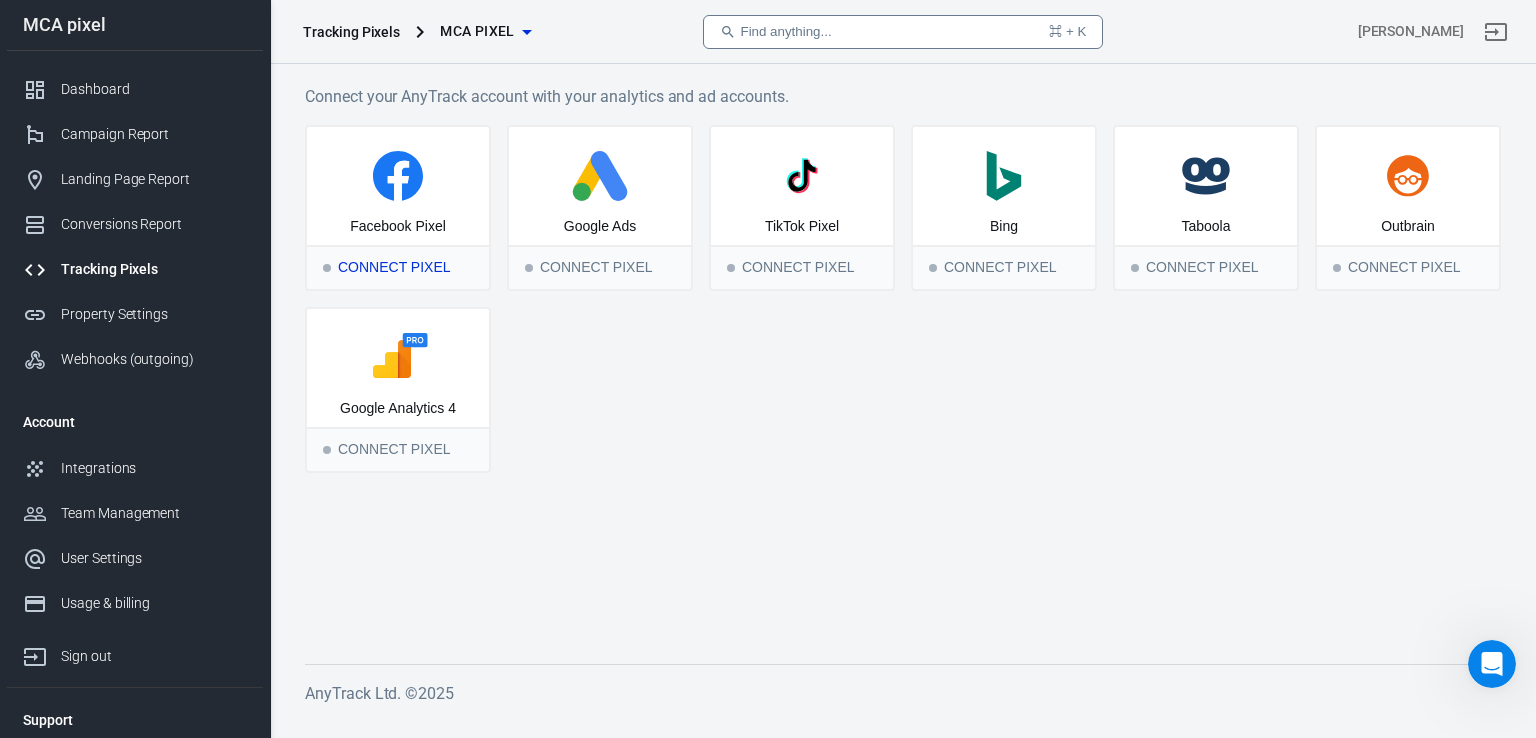 click on "Connect Pixel" at bounding box center (398, 267) 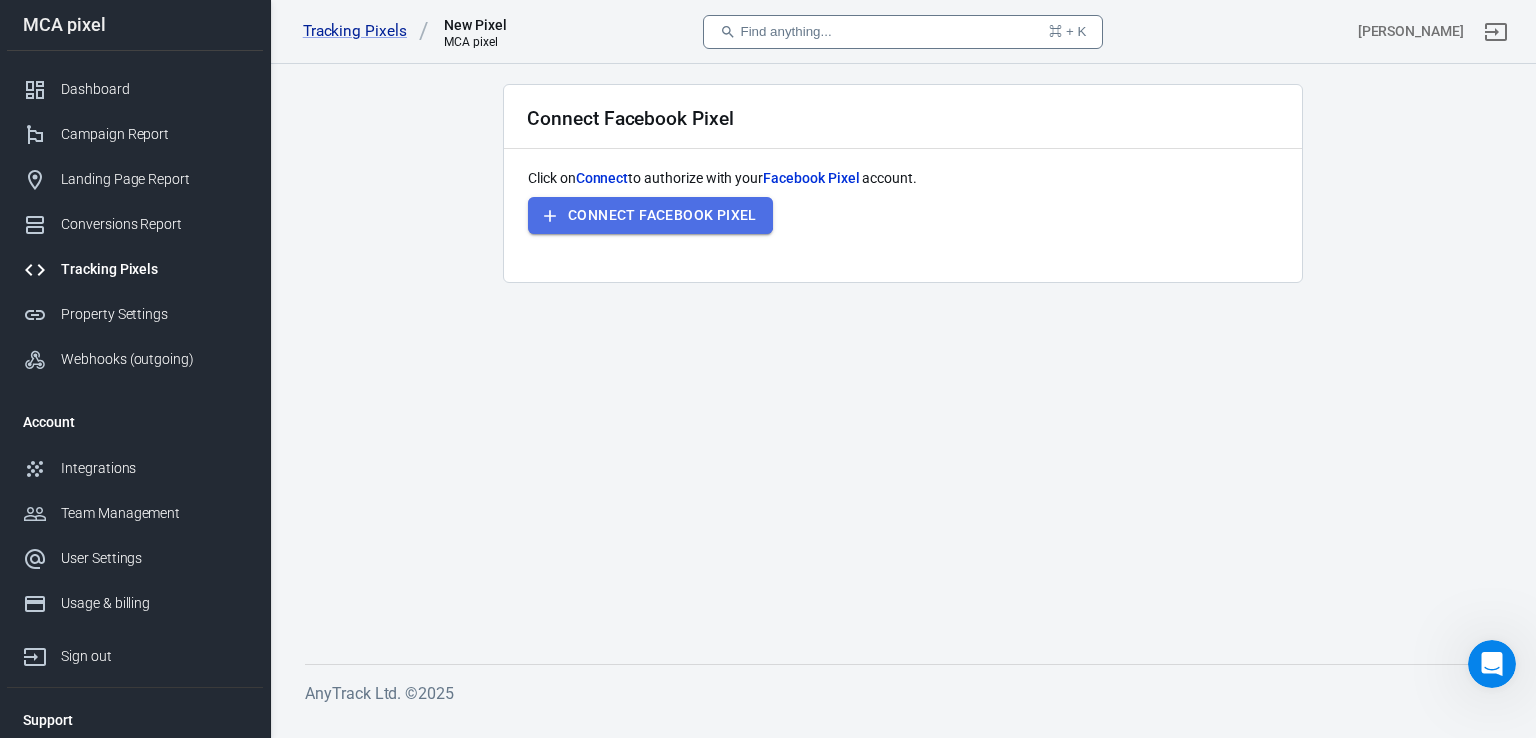 click on "Connect Facebook Pixel" at bounding box center [650, 215] 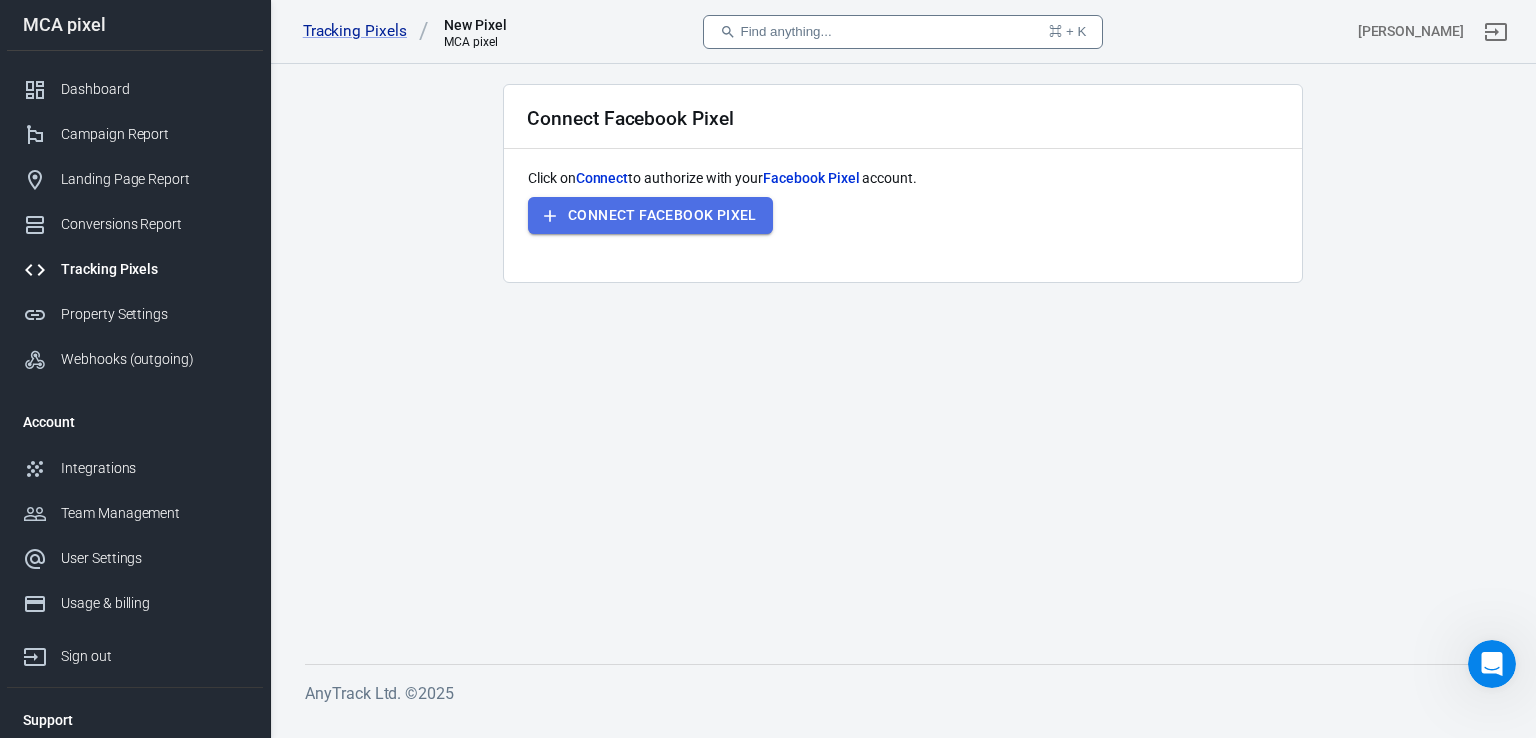 click on "Connect Facebook Pixel" at bounding box center [650, 215] 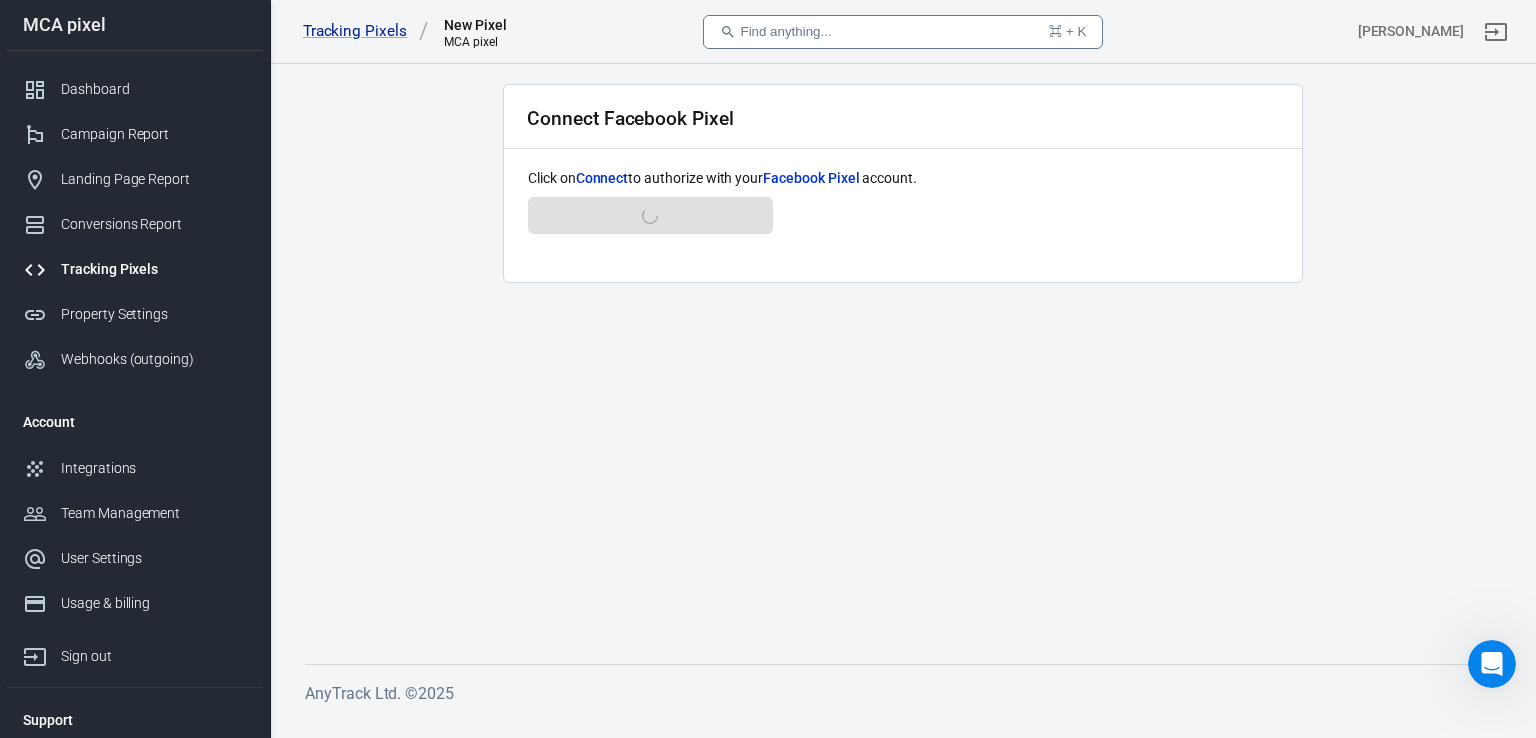 click on "Connect Facebook Pixel Click on  Connect  to authorize with your  Facebook Pixel   account. Connect Facebook Pixel" at bounding box center (903, 358) 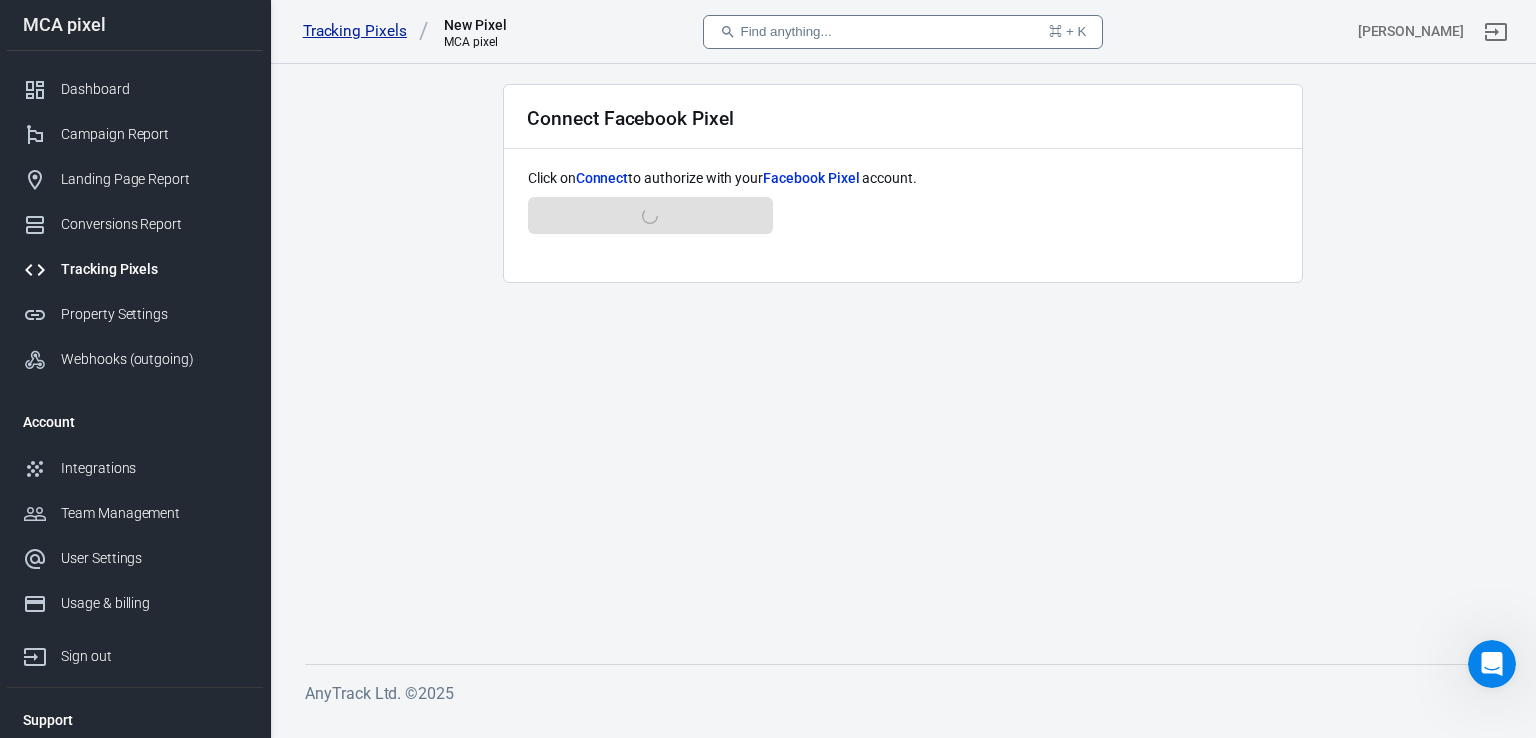 click on "Tracking Pixels" at bounding box center (366, 31) 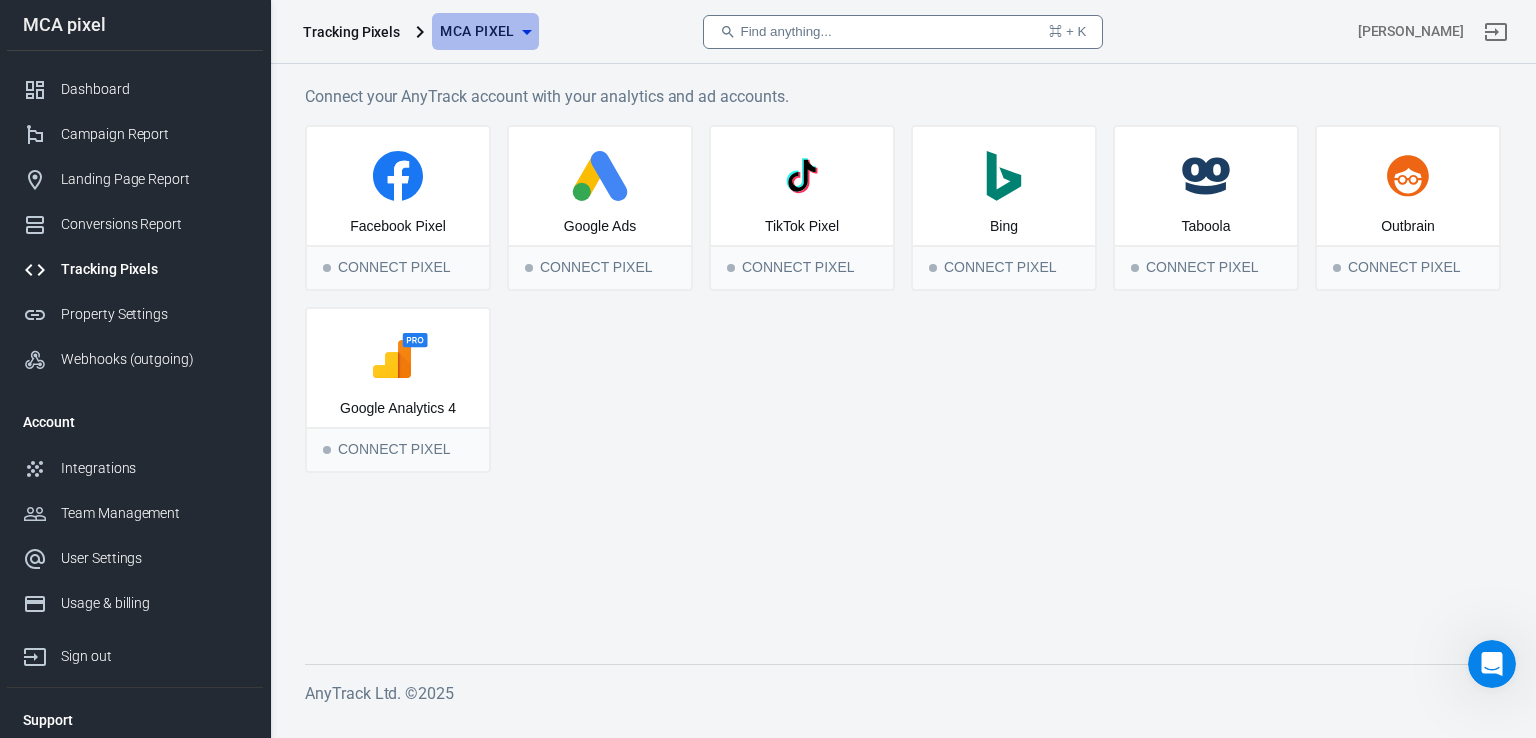 click on "MCA pixel" at bounding box center [477, 31] 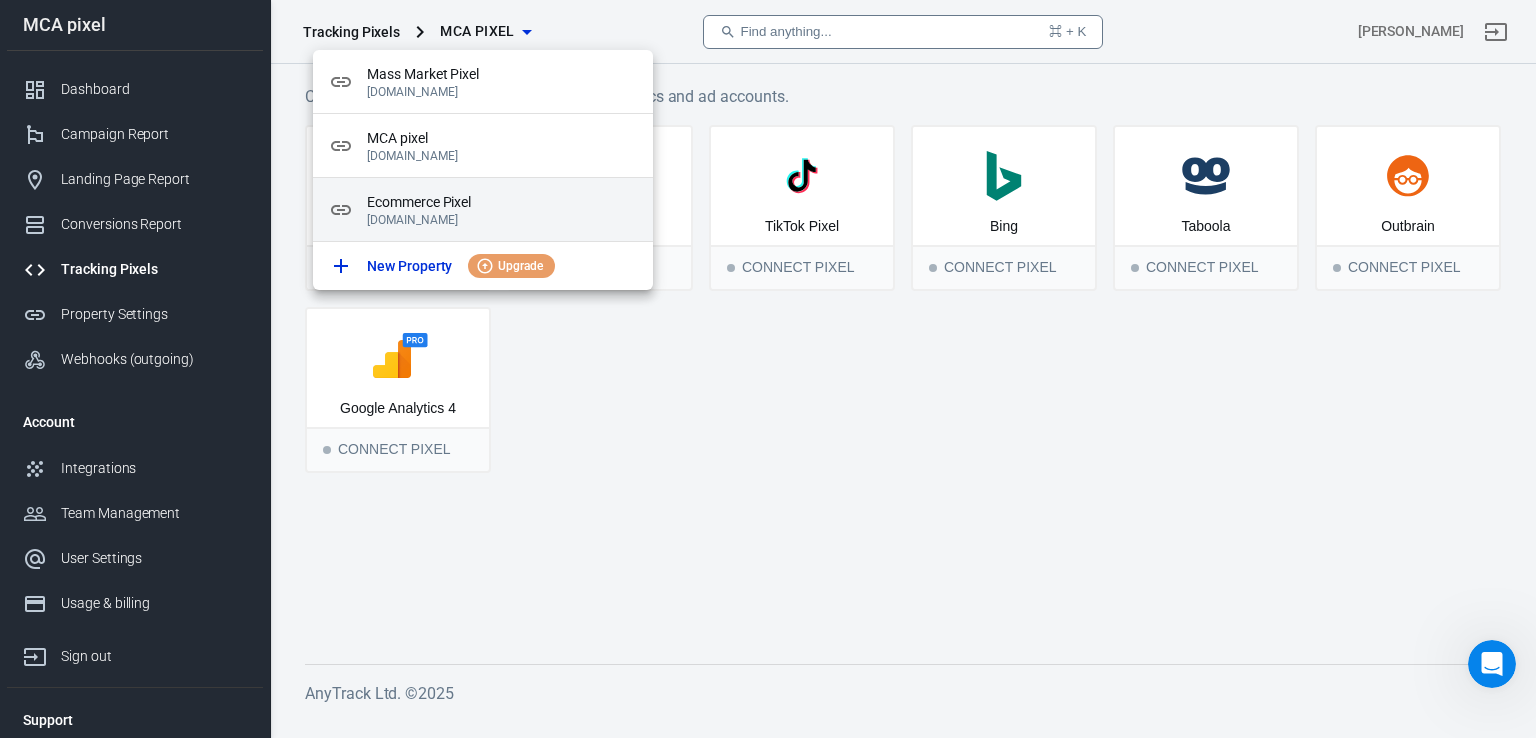 click on "[DOMAIN_NAME]" at bounding box center (502, 220) 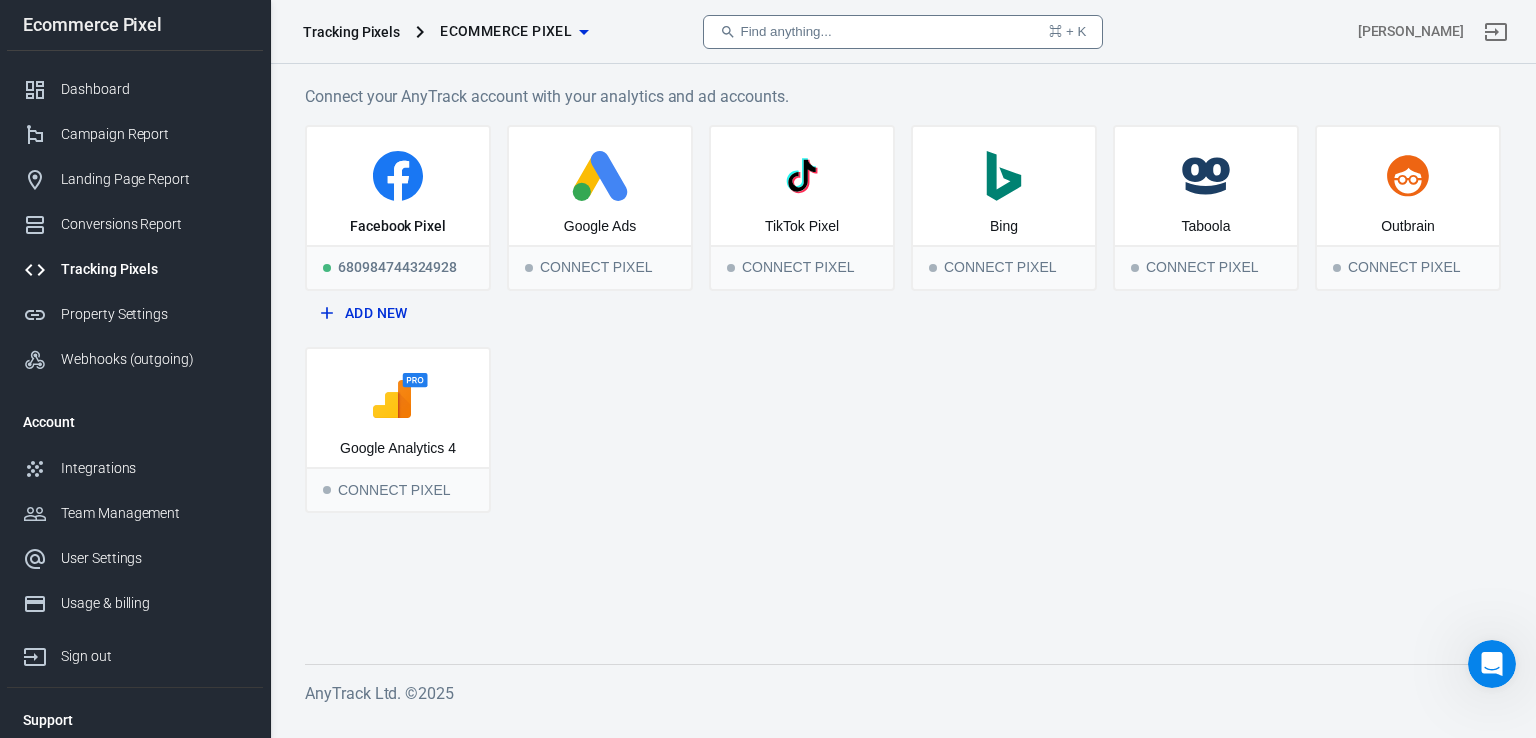 type 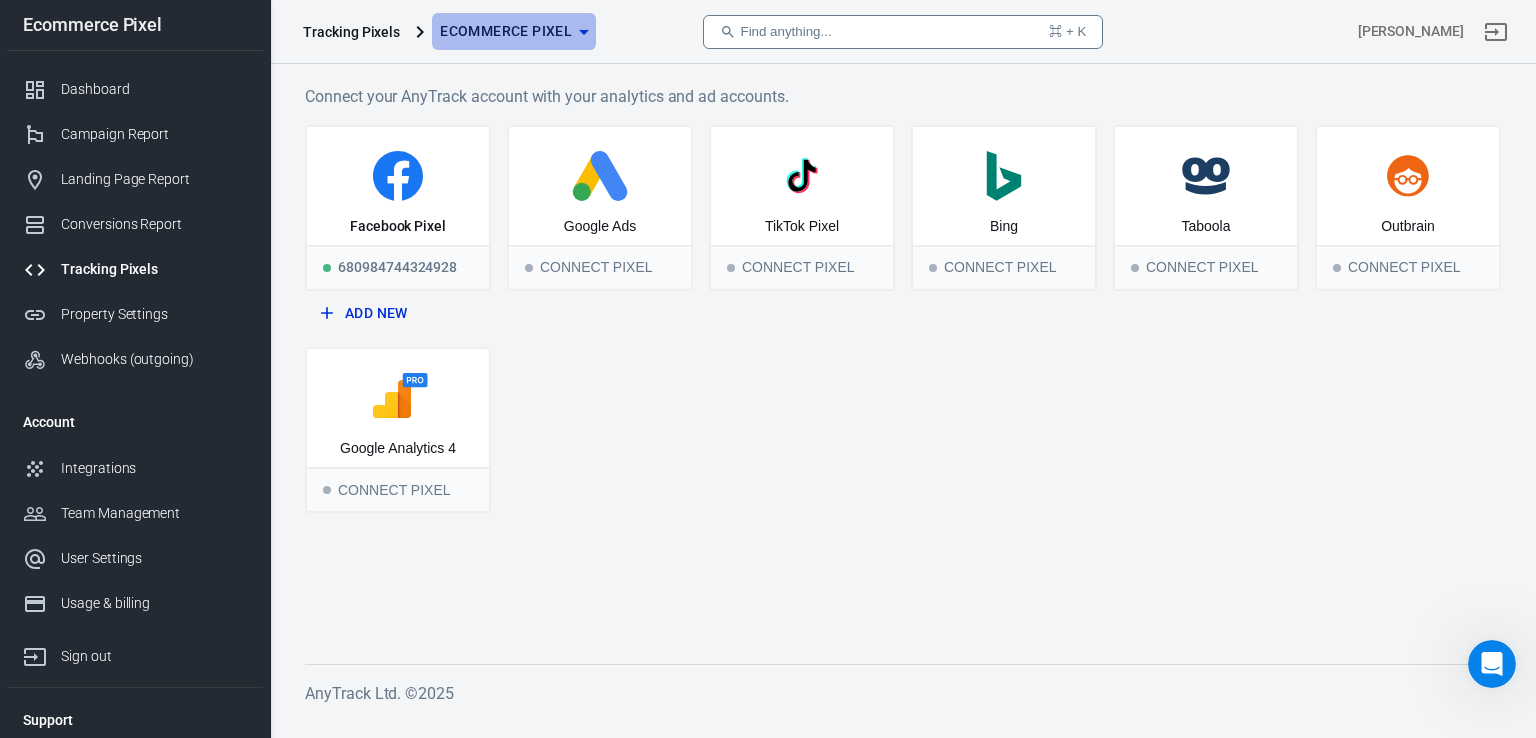 click on "Ecommerce Pixel" at bounding box center (506, 31) 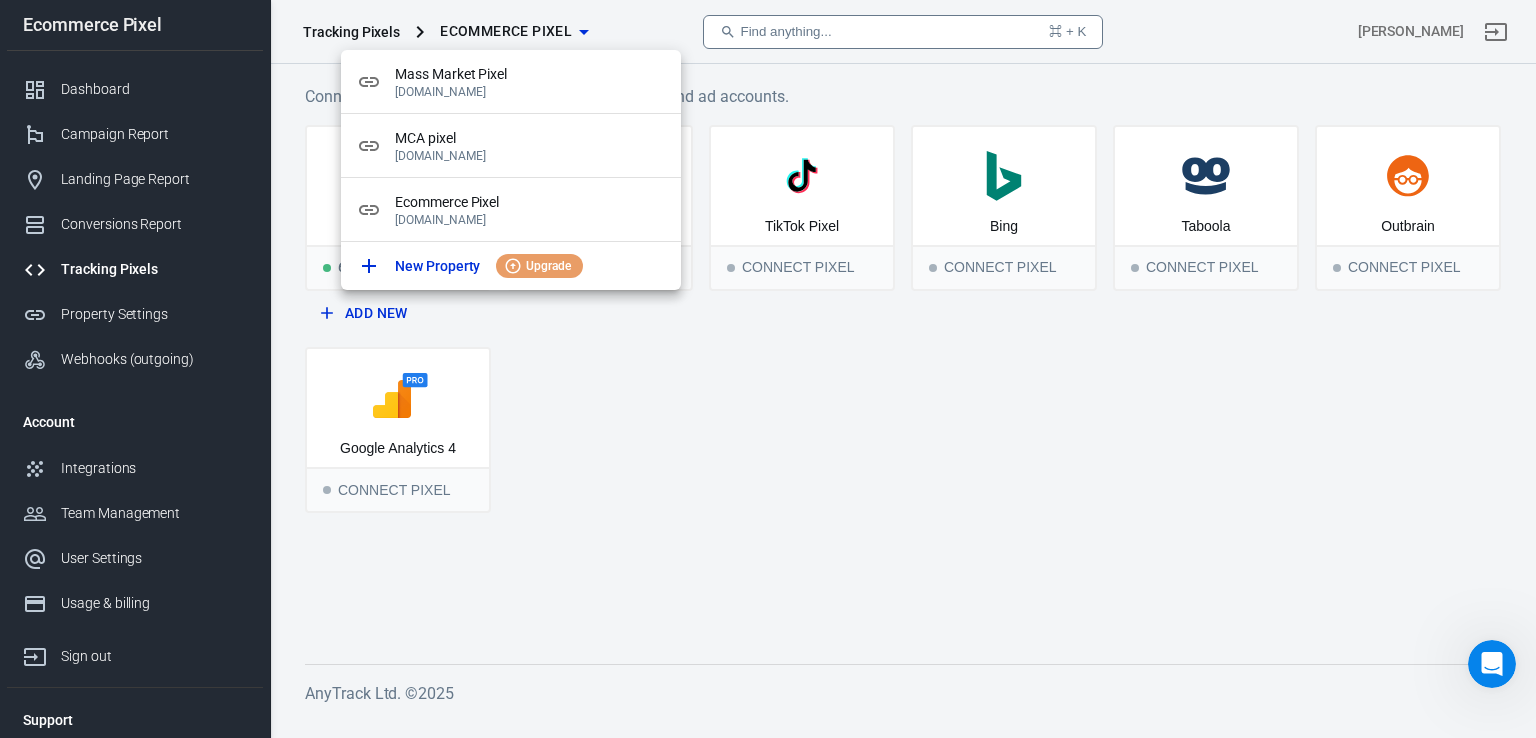 click at bounding box center [768, 369] 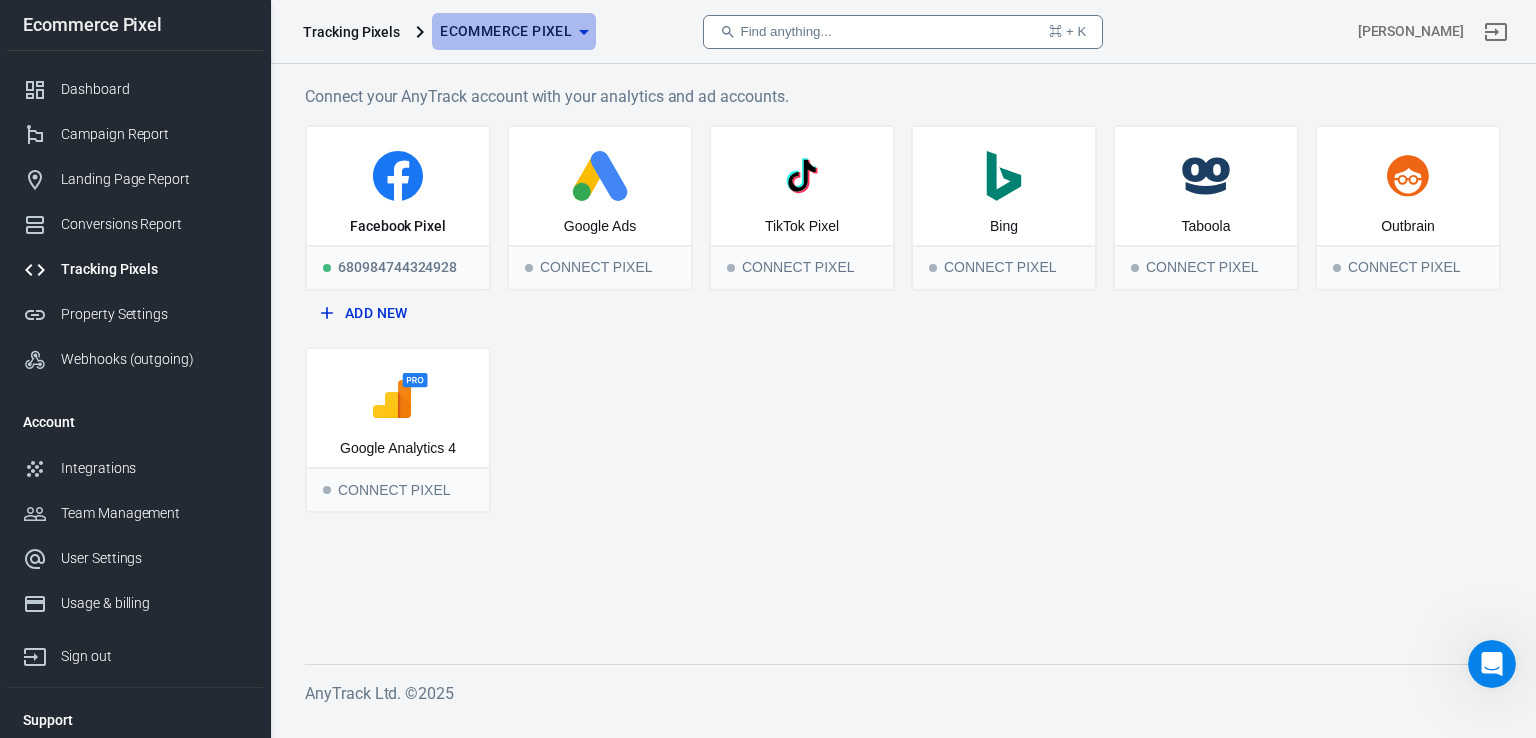 click on "Ecommerce Pixel" at bounding box center [514, 31] 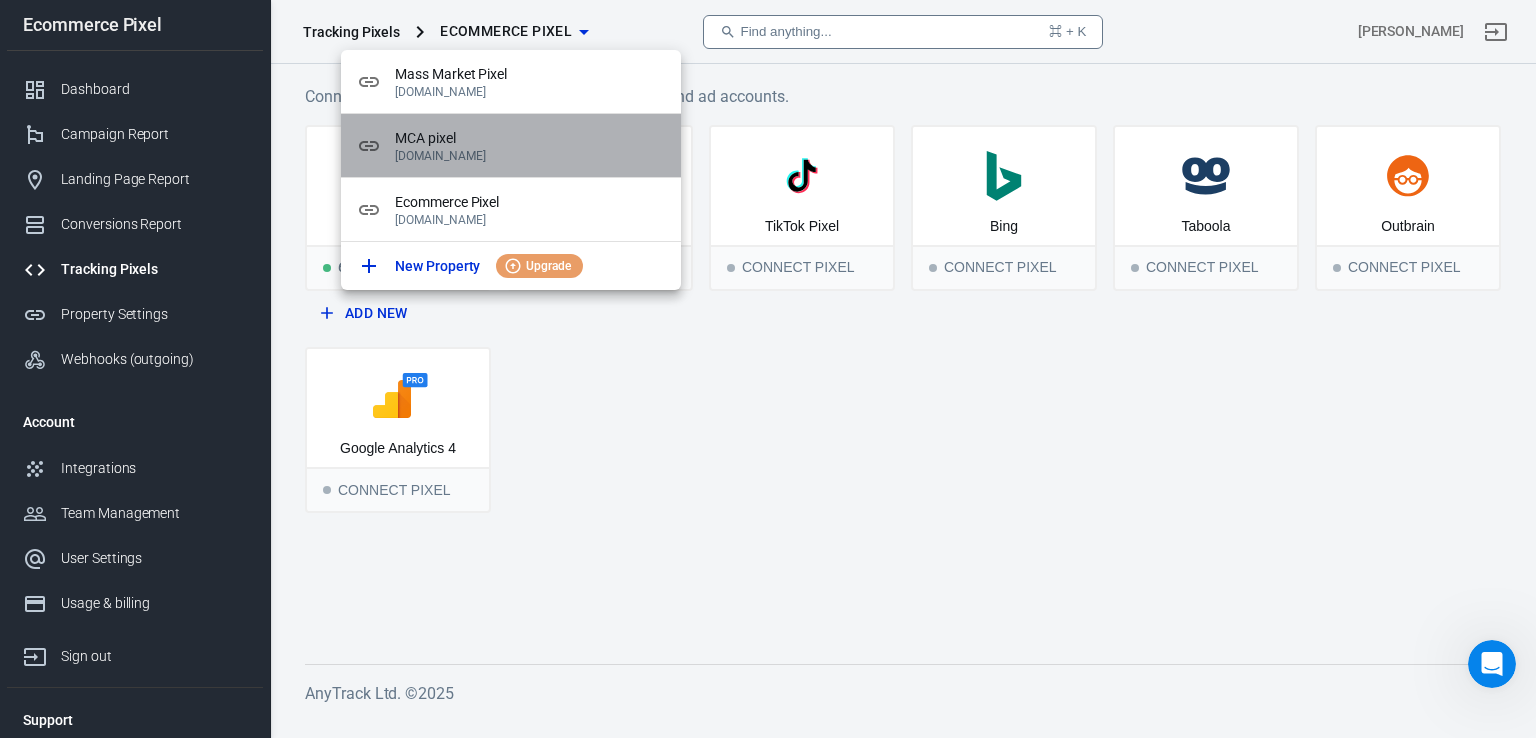 click on "MCA pixel" at bounding box center [530, 138] 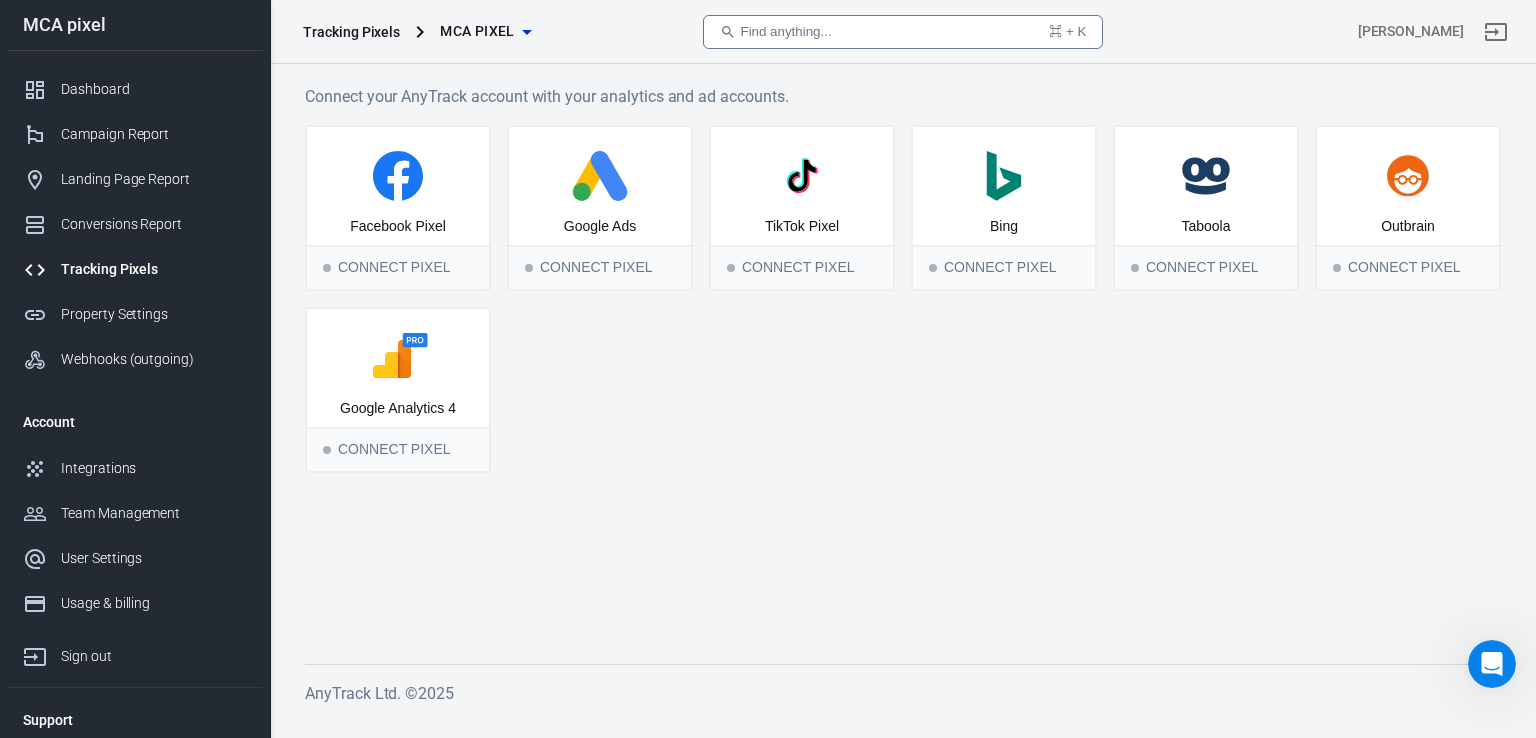 click on "Connect your AnyTrack account with your analytics and ad accounts. Facebook Pixel Connect Pixel Google Ads Connect Pixel TikTok Pixel Connect Pixel .st0{fill:#008272;} Bing Connect Pixel Taboola Connect Pixel Outbrain Connect Pixel Google Analytics 4 Connect Pixel" at bounding box center (903, 358) 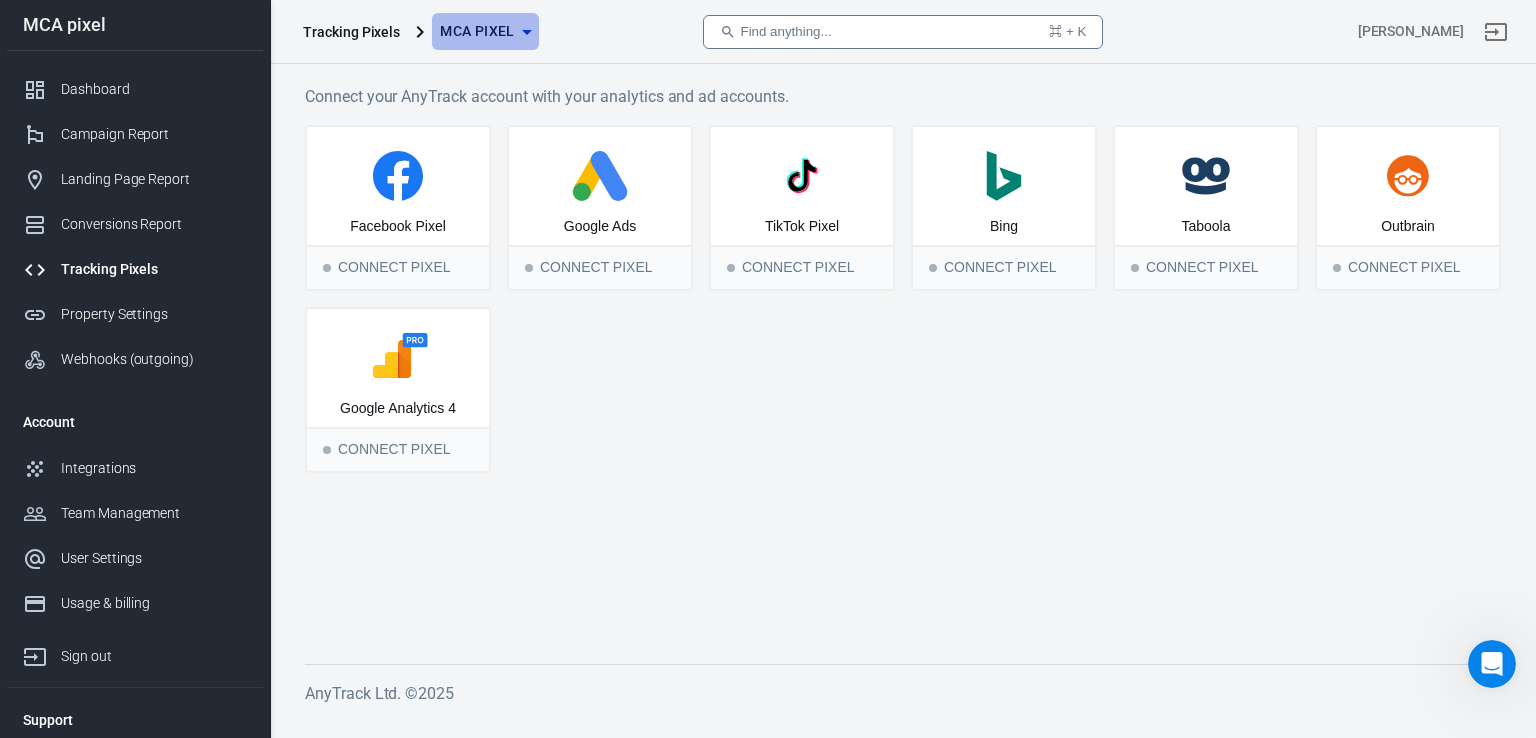 click on "MCA pixel" at bounding box center [477, 31] 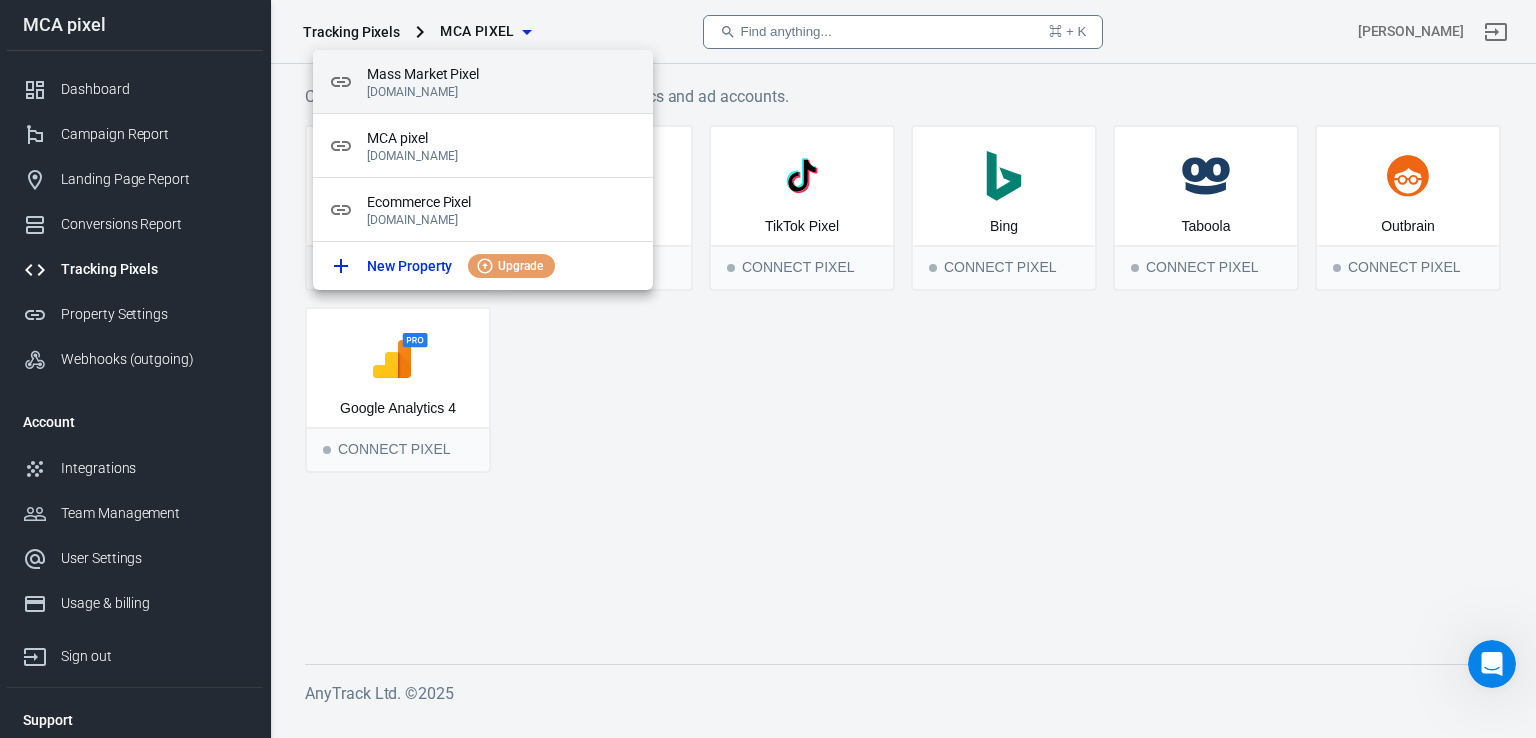 click on "Mass Market Pixel [DOMAIN_NAME]" at bounding box center [483, 82] 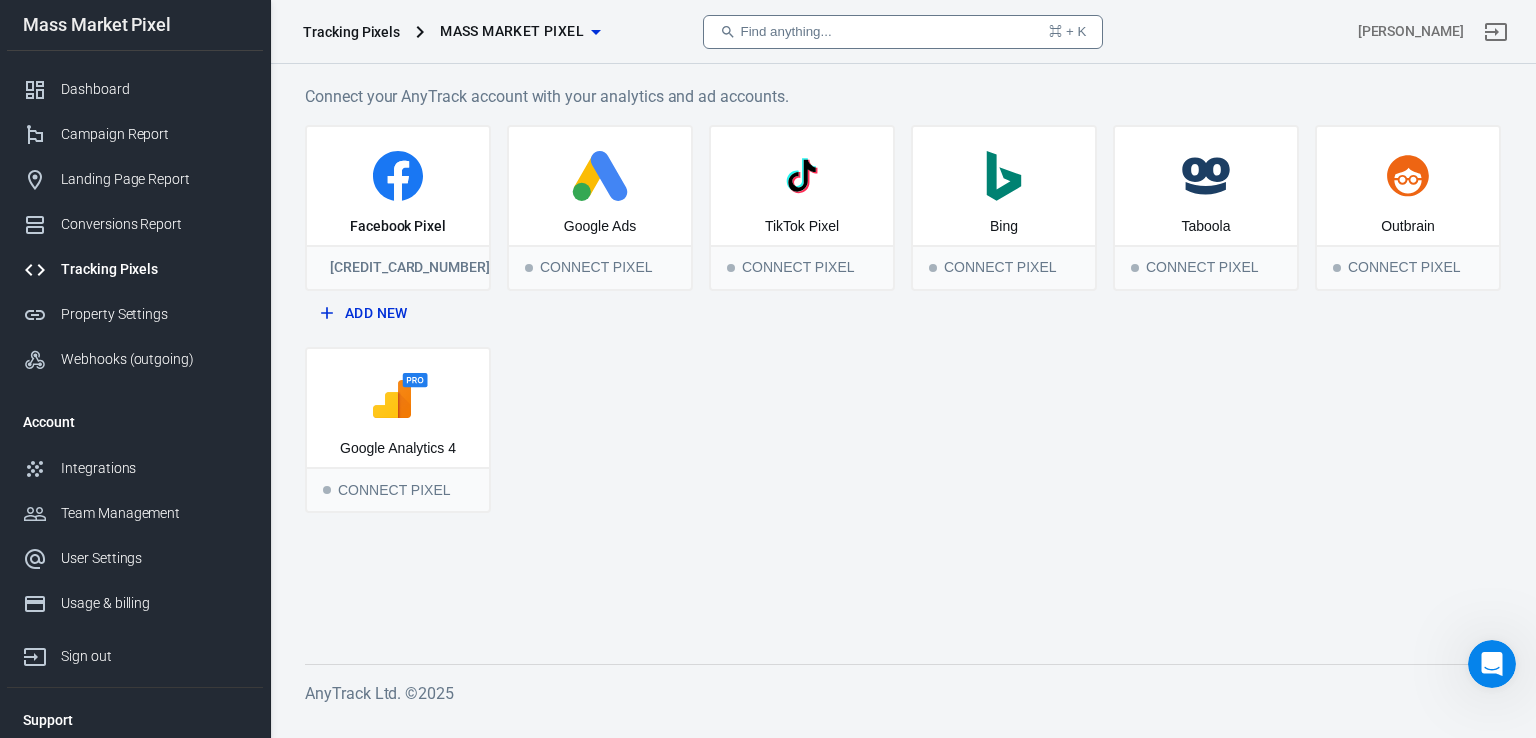 click on "Facebook Pixel [CREDIT_CARD_NUMBER] Add New Google Ads Connect Pixel TikTok Pixel Connect Pixel .st0{fill:#008272;} Bing Connect Pixel Taboola Connect Pixel Outbrain Connect Pixel Google Analytics 4 Connect Pixel" at bounding box center [903, 319] 